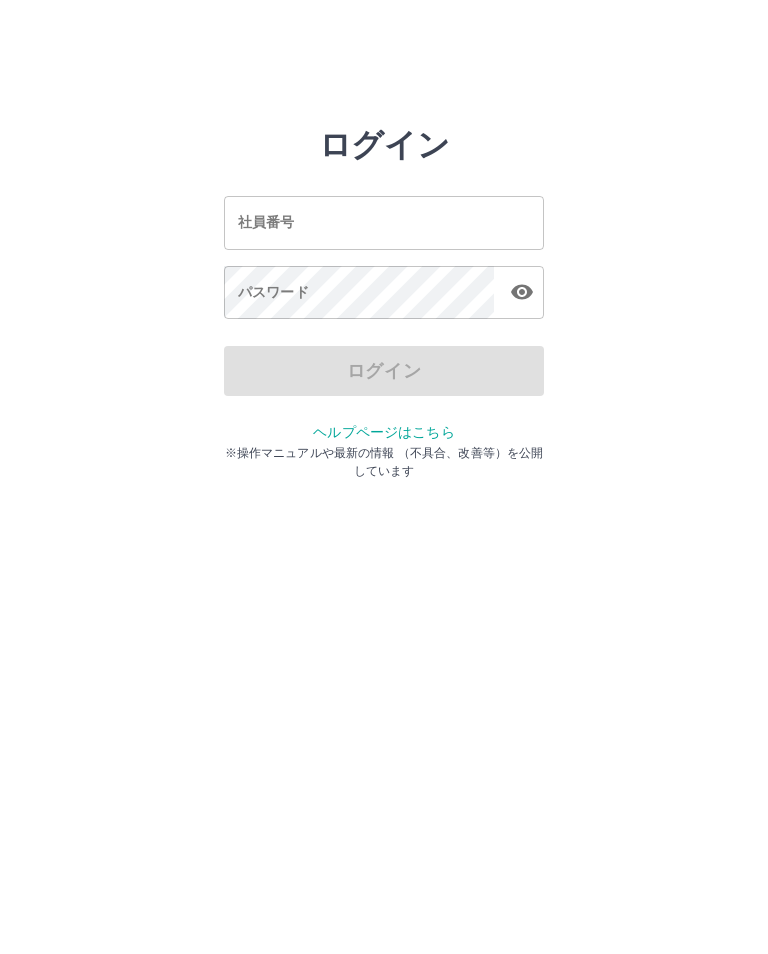 scroll, scrollTop: 0, scrollLeft: 0, axis: both 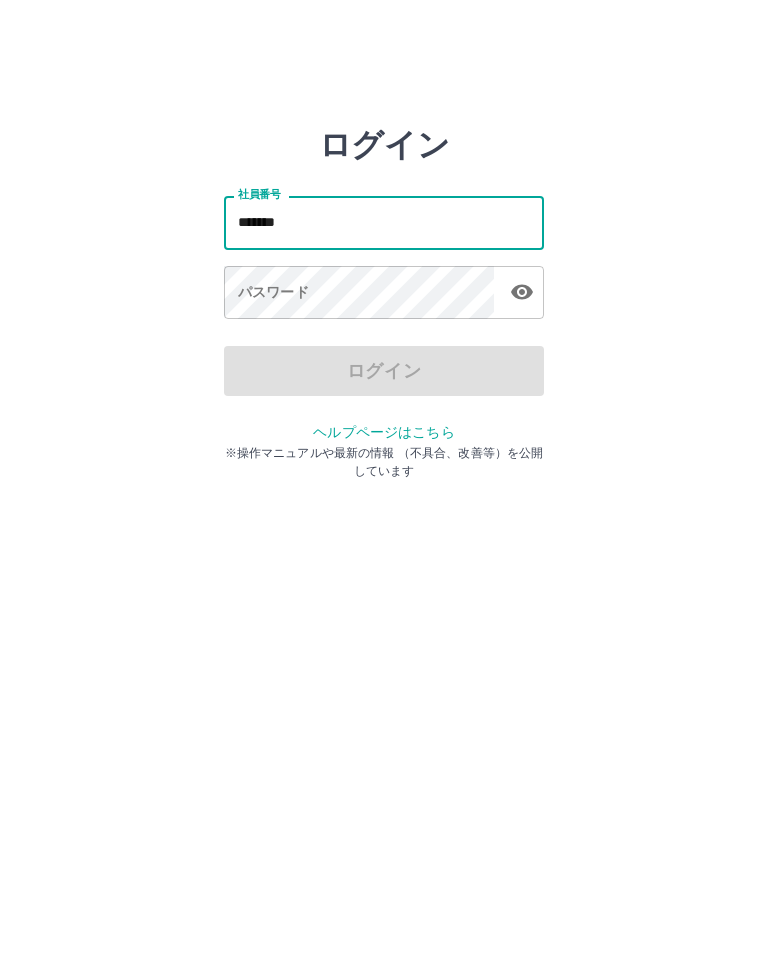 type on "*******" 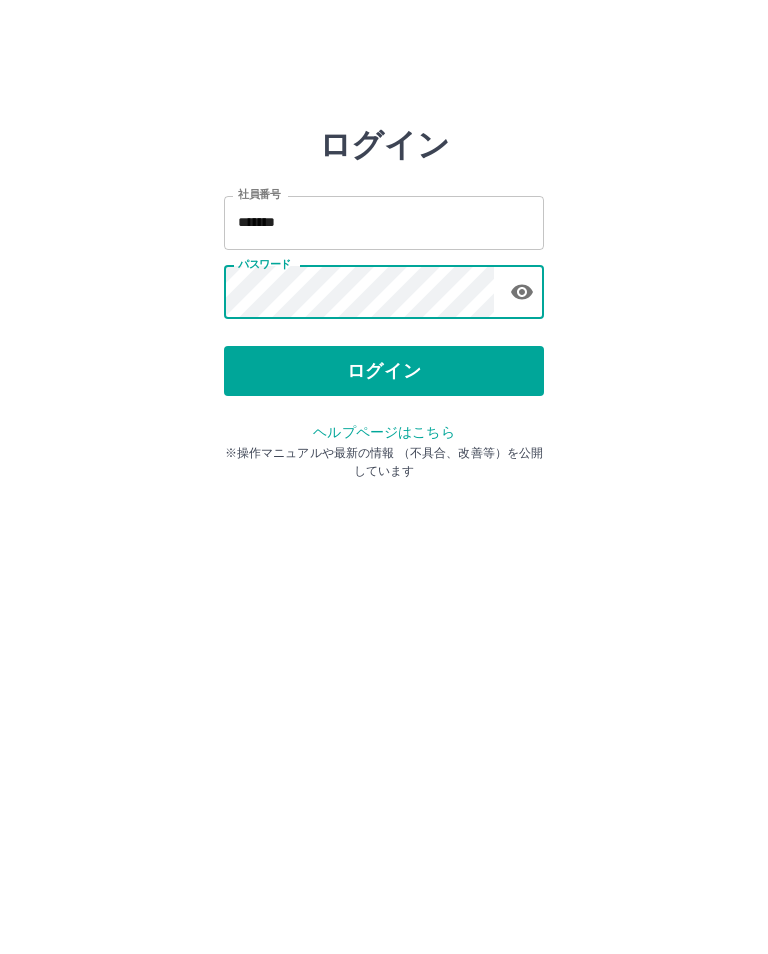 click on "ログイン" at bounding box center (384, 371) 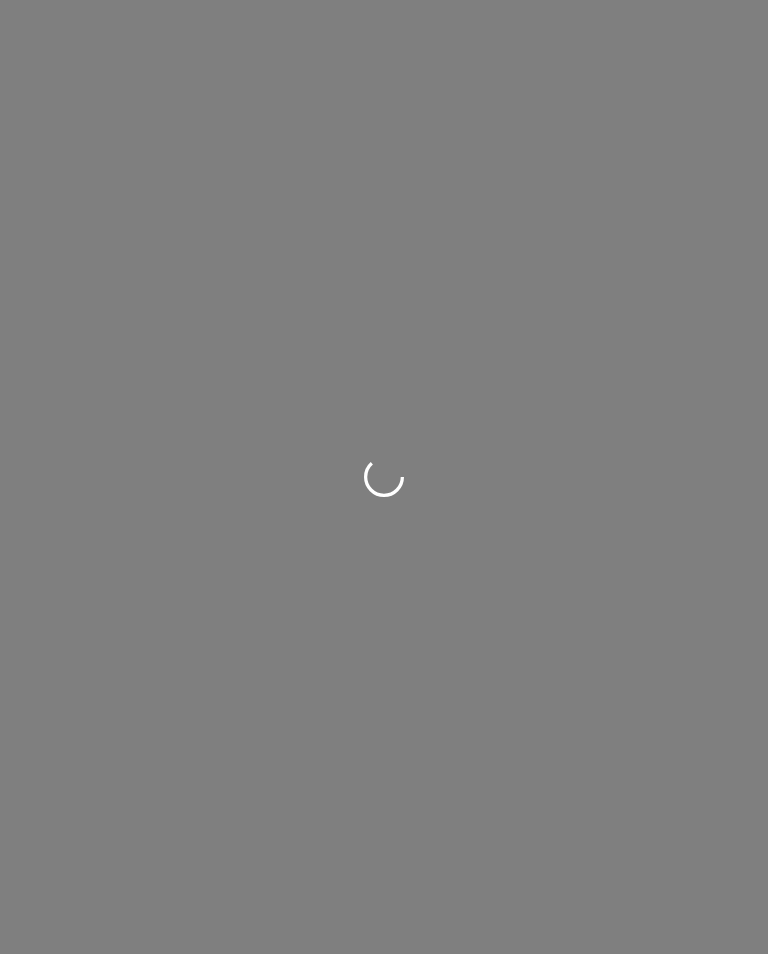 scroll, scrollTop: 0, scrollLeft: 0, axis: both 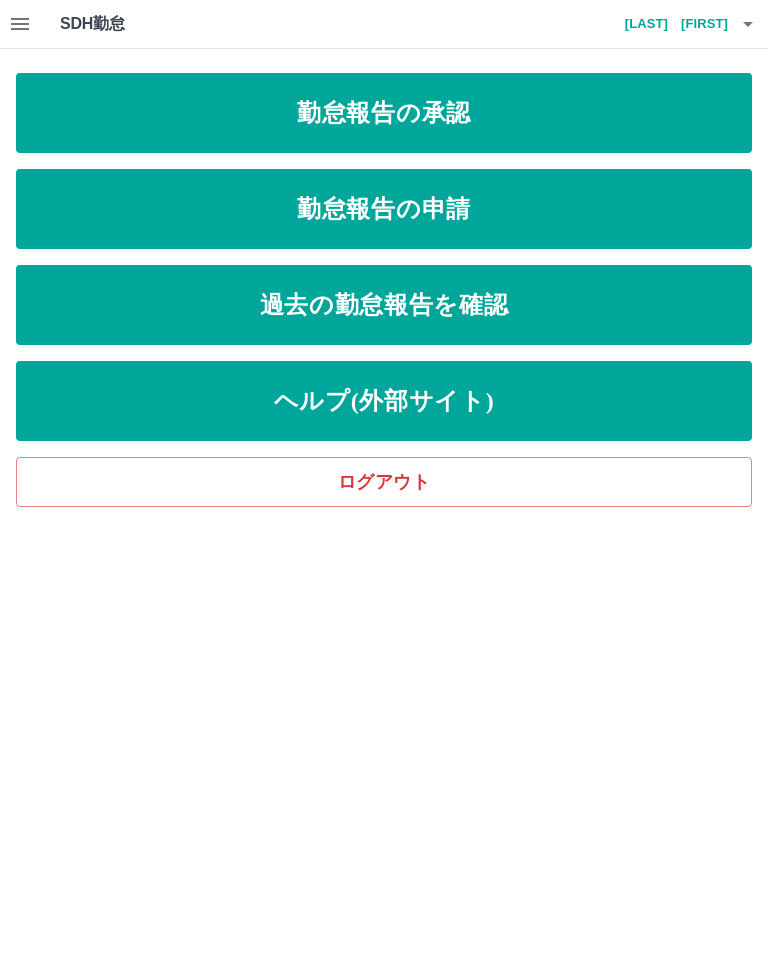click on "勤怠報告の申請" at bounding box center (384, 209) 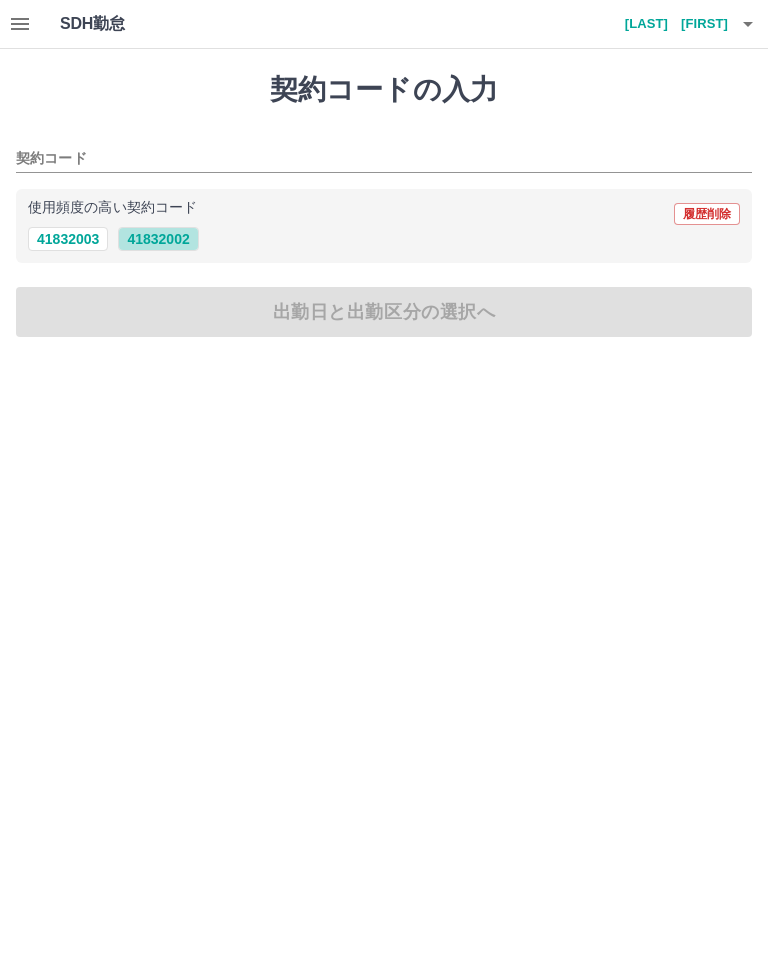 click on "41832002" at bounding box center (158, 239) 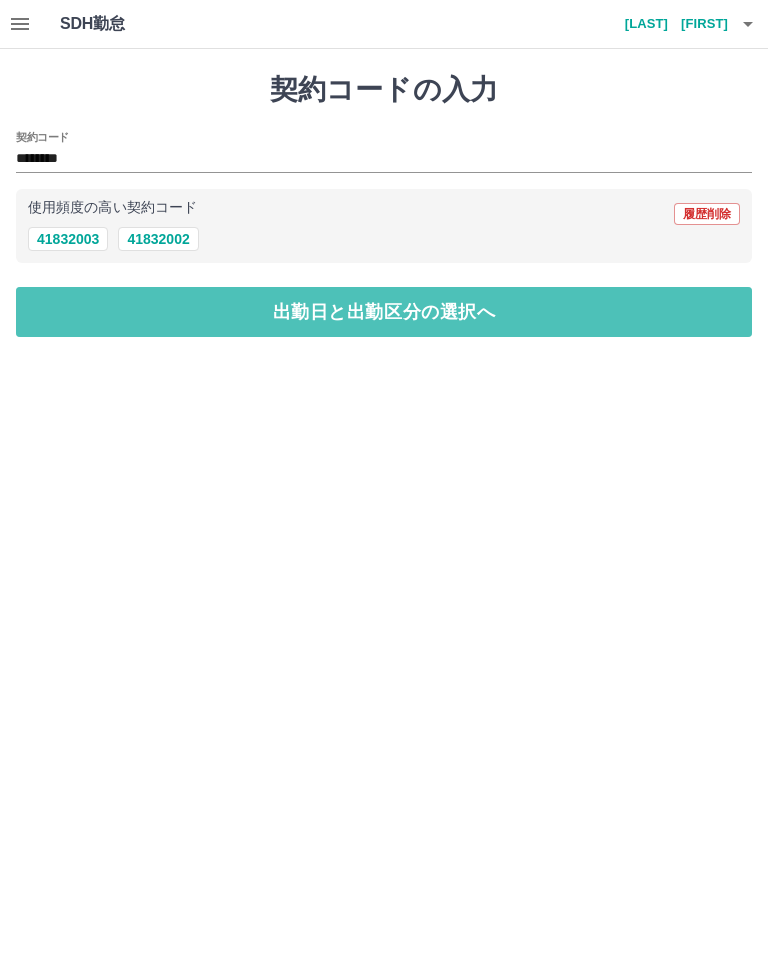 click on "出勤日と出勤区分の選択へ" at bounding box center (384, 312) 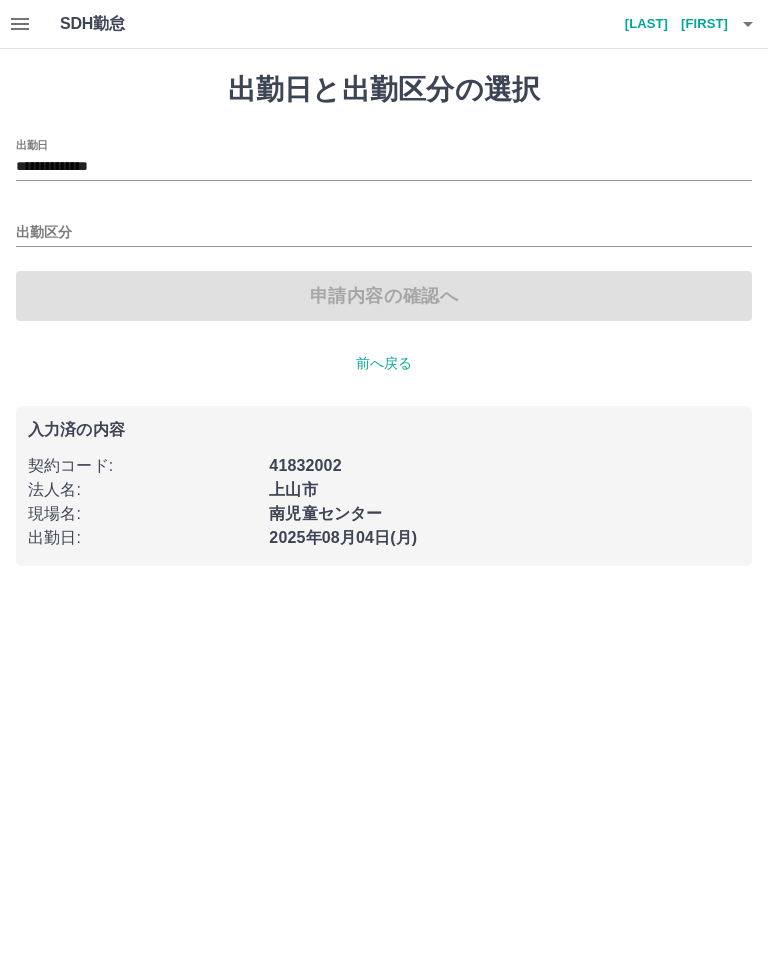 click on "**********" at bounding box center [384, 167] 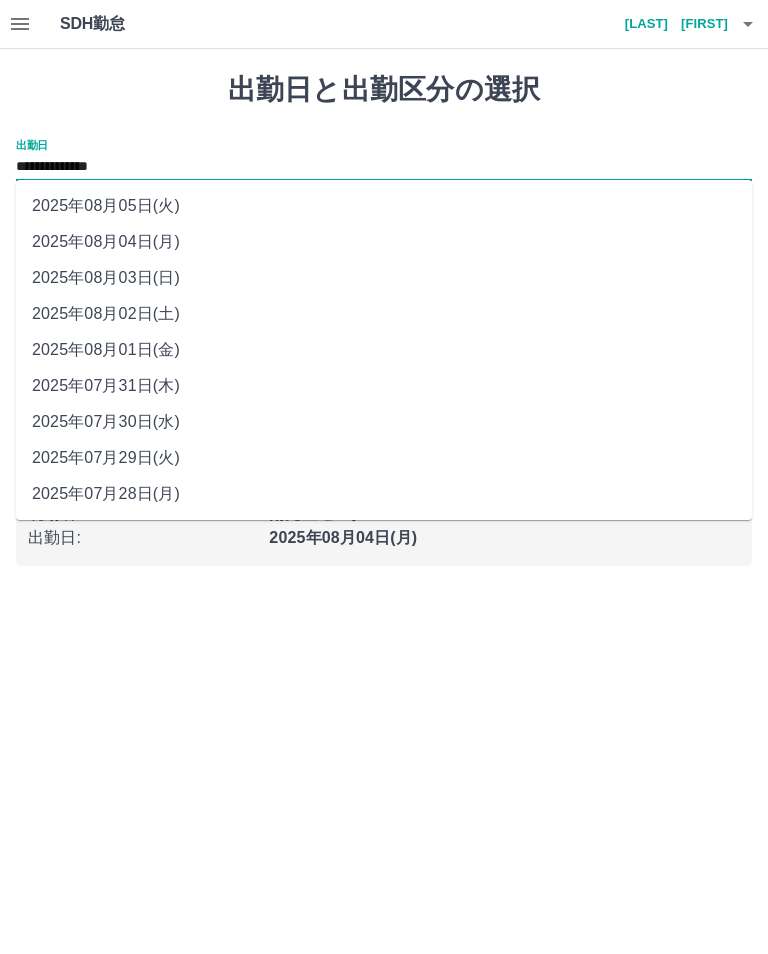 click on "2025年08月01日(金)" at bounding box center (384, 350) 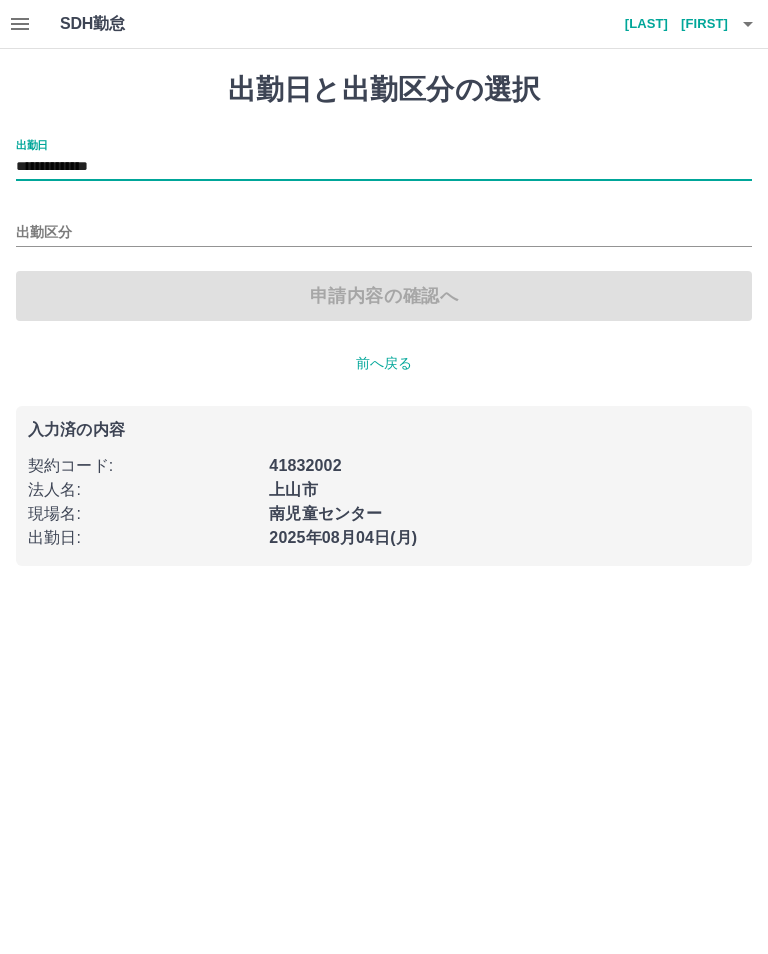 click on "出勤区分" at bounding box center [384, 233] 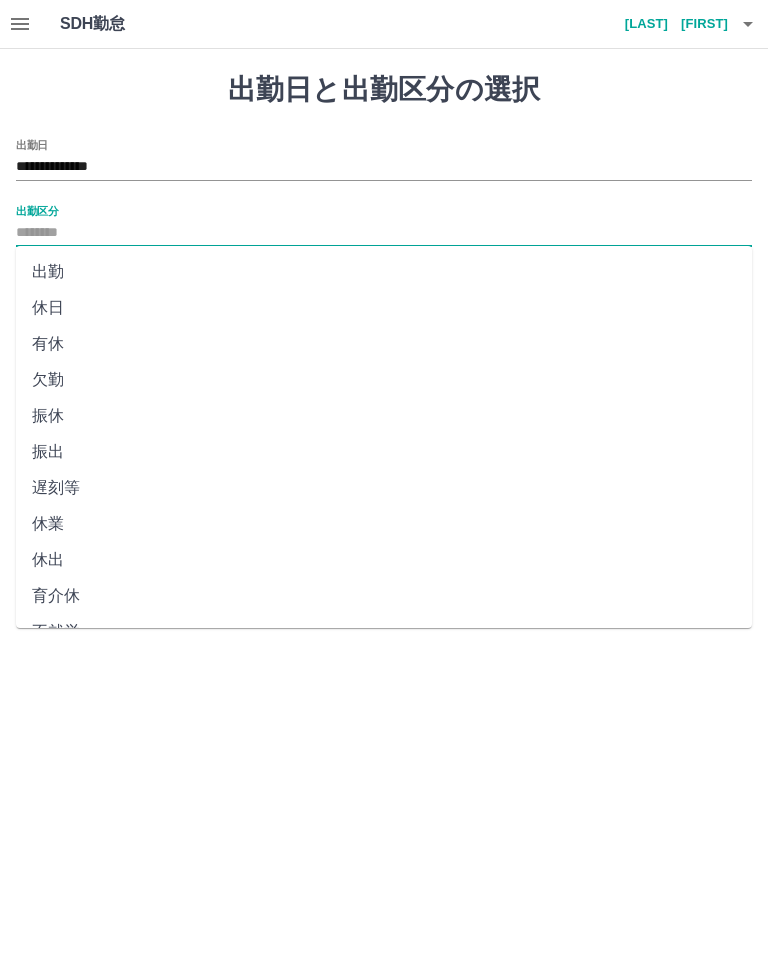 click on "出勤" at bounding box center (384, 272) 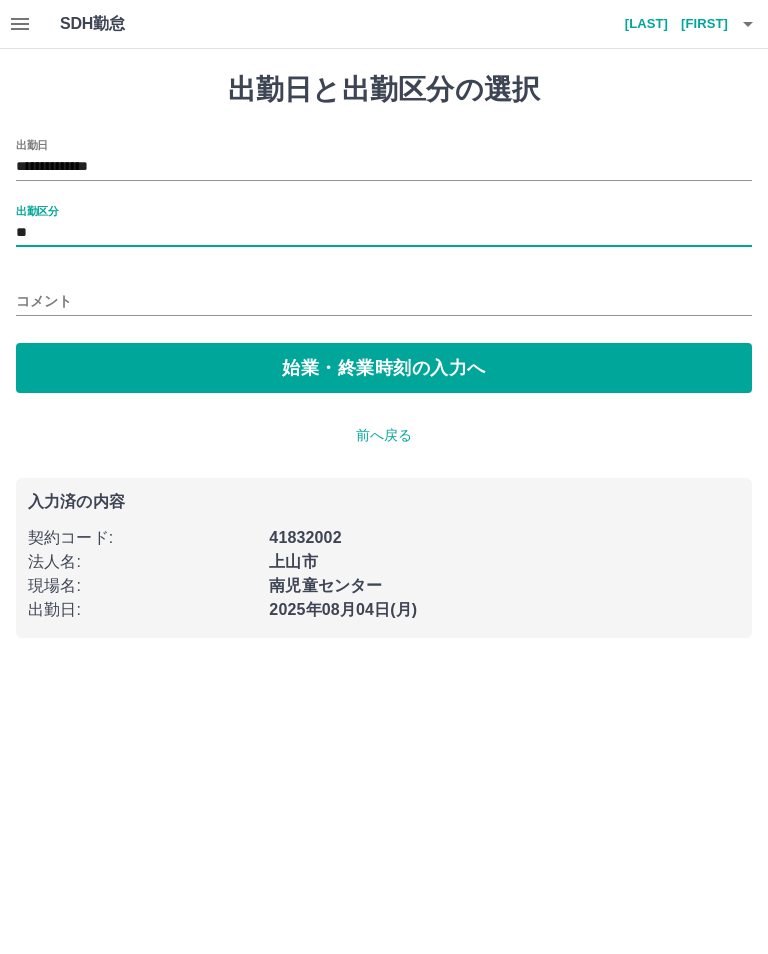 click on "始業・終業時刻の入力へ" at bounding box center [384, 368] 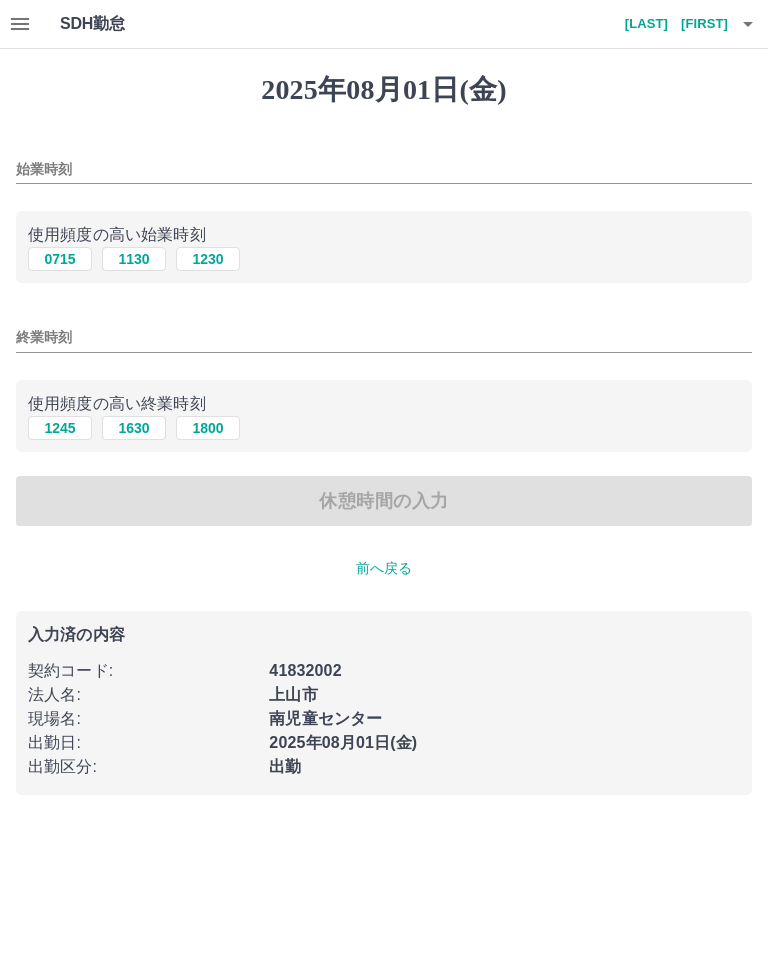 click on "始業時刻" at bounding box center [384, 169] 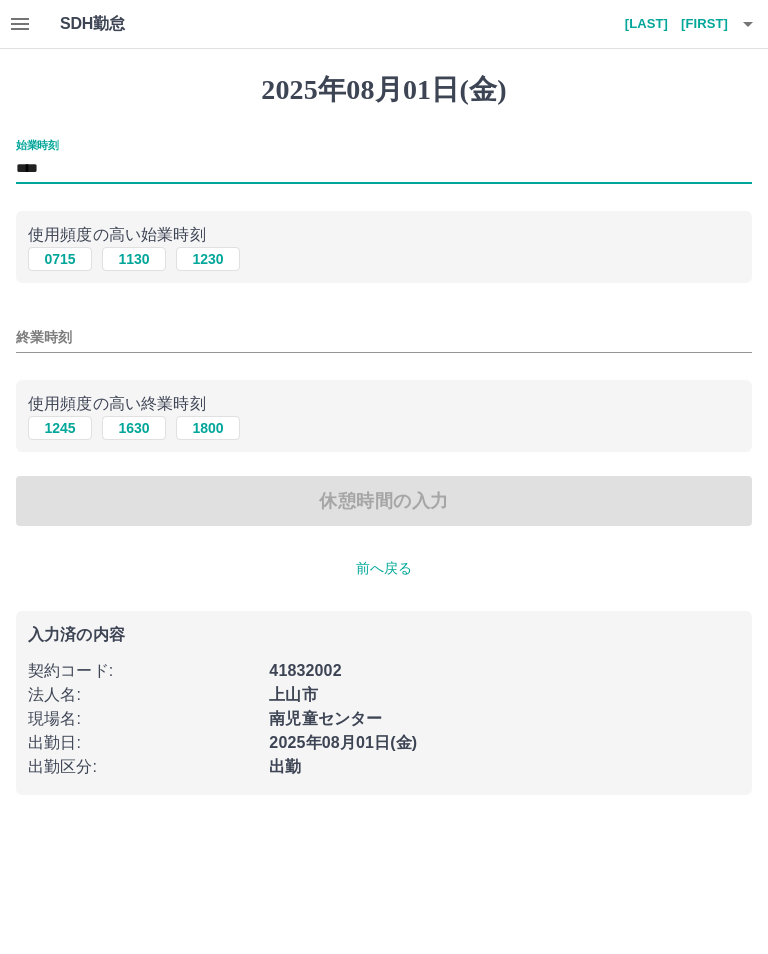 type on "****" 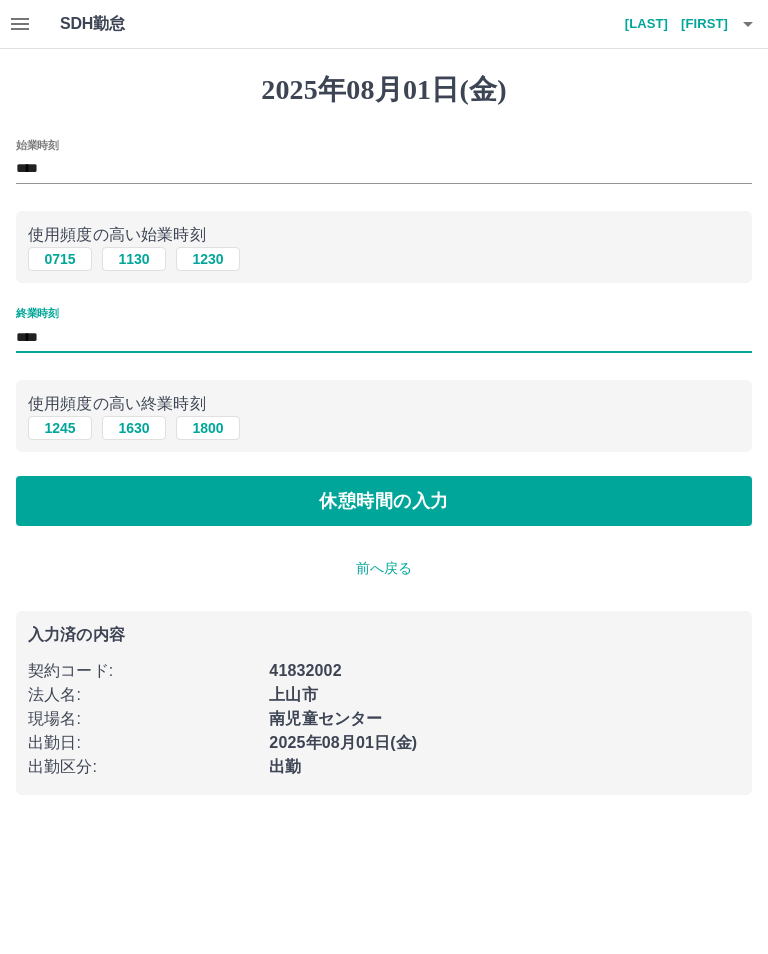 type on "****" 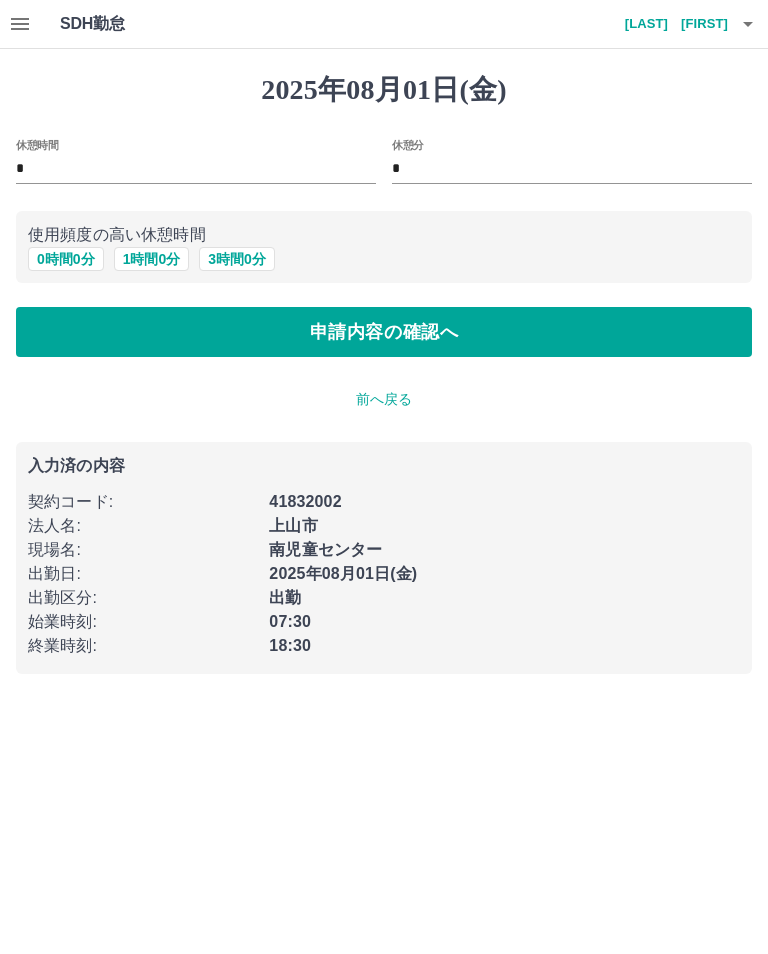 click on "1 時間 0 分" at bounding box center (152, 259) 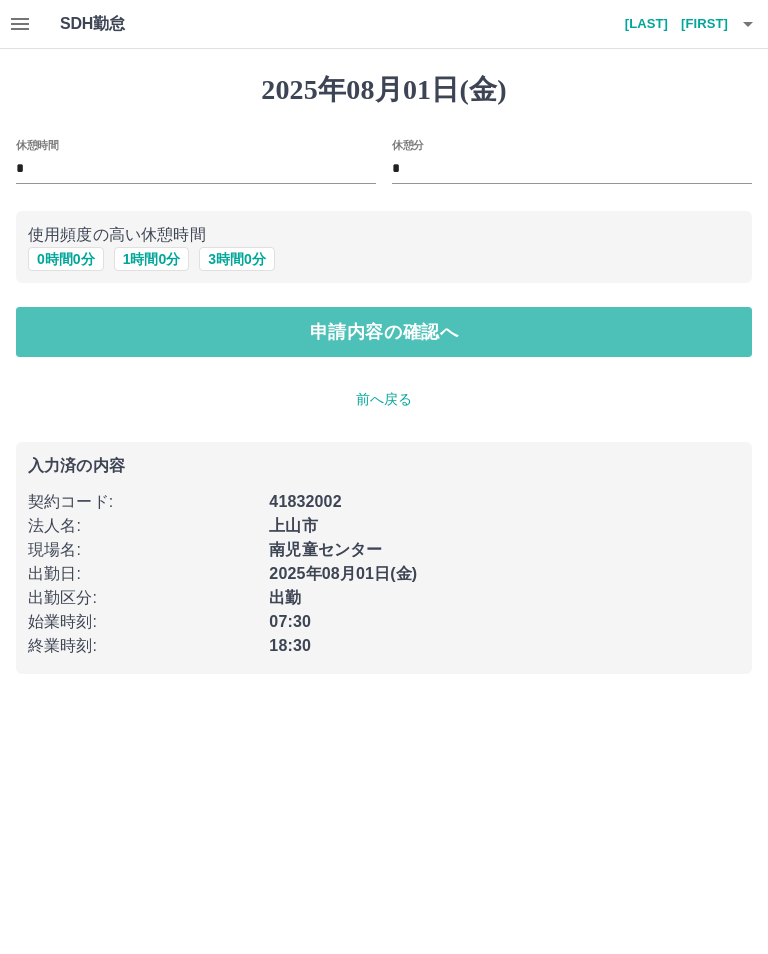 click on "申請内容の確認へ" at bounding box center (384, 332) 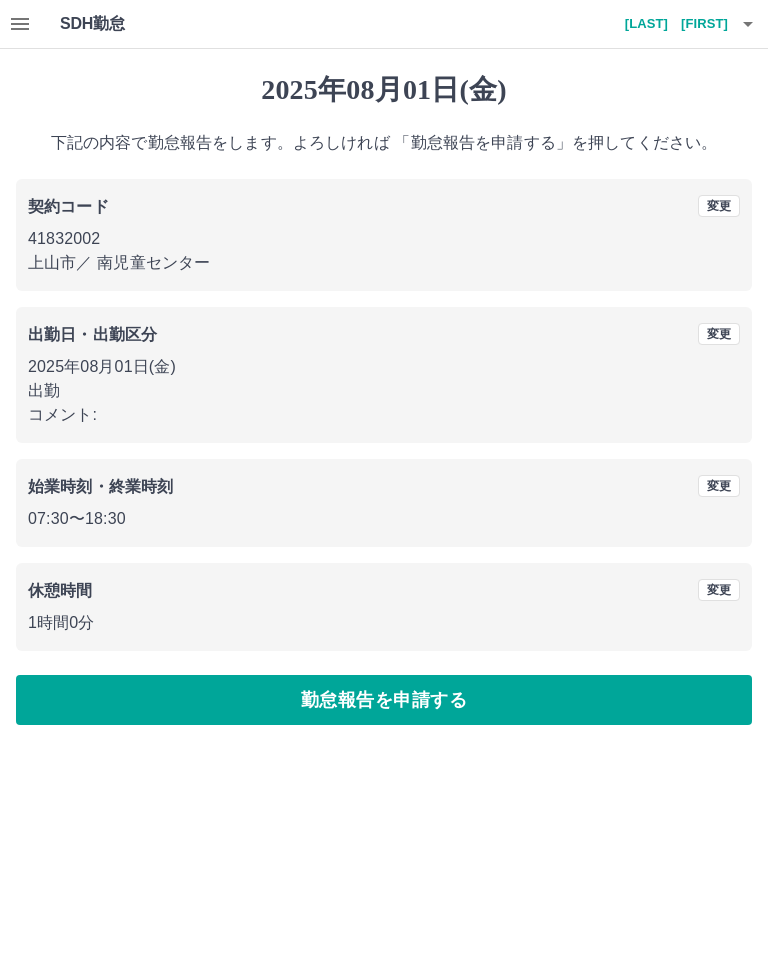 click on "勤怠報告を申請する" at bounding box center [384, 700] 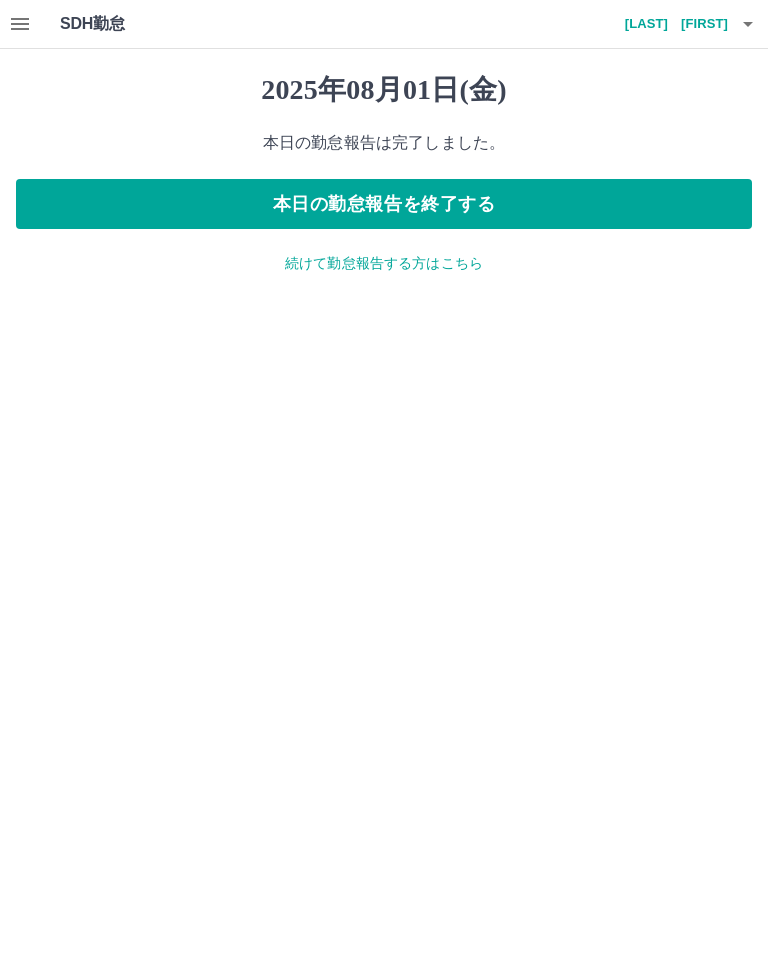 click on "続けて勤怠報告する方はこちら" at bounding box center (384, 263) 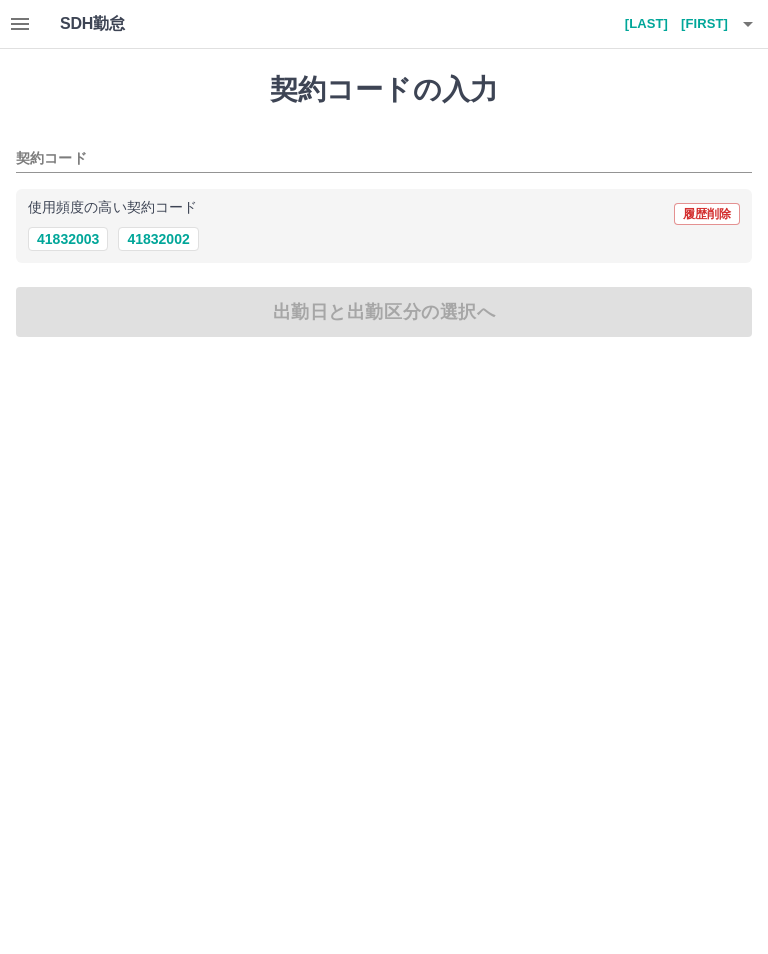 click on "41832002" at bounding box center (158, 239) 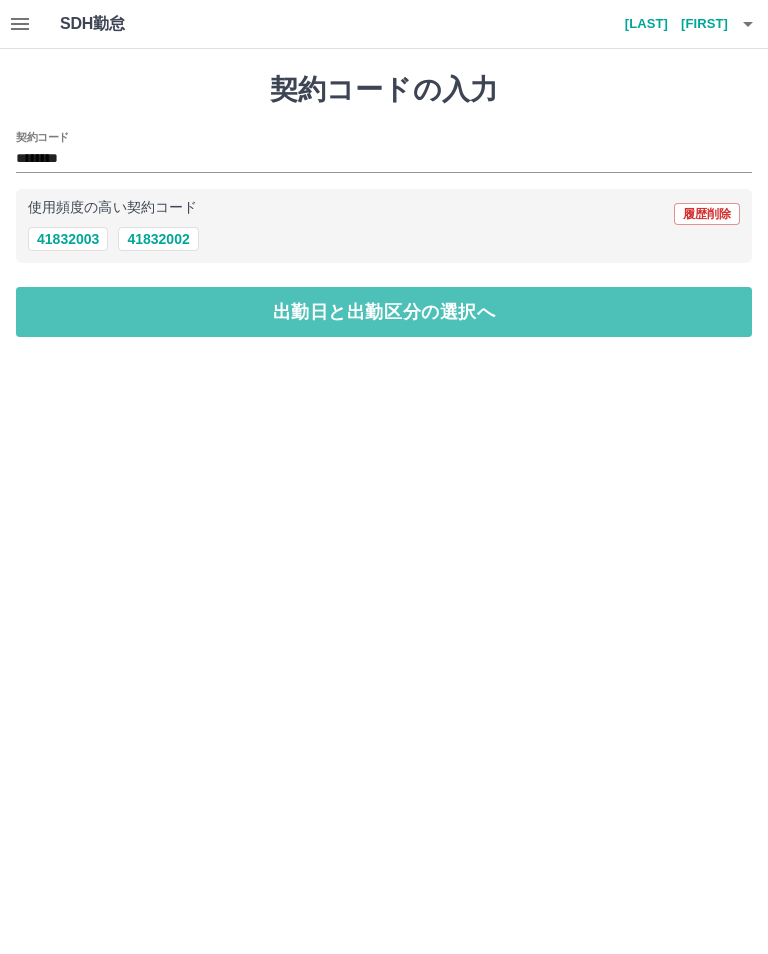click on "出勤日と出勤区分の選択へ" at bounding box center (384, 312) 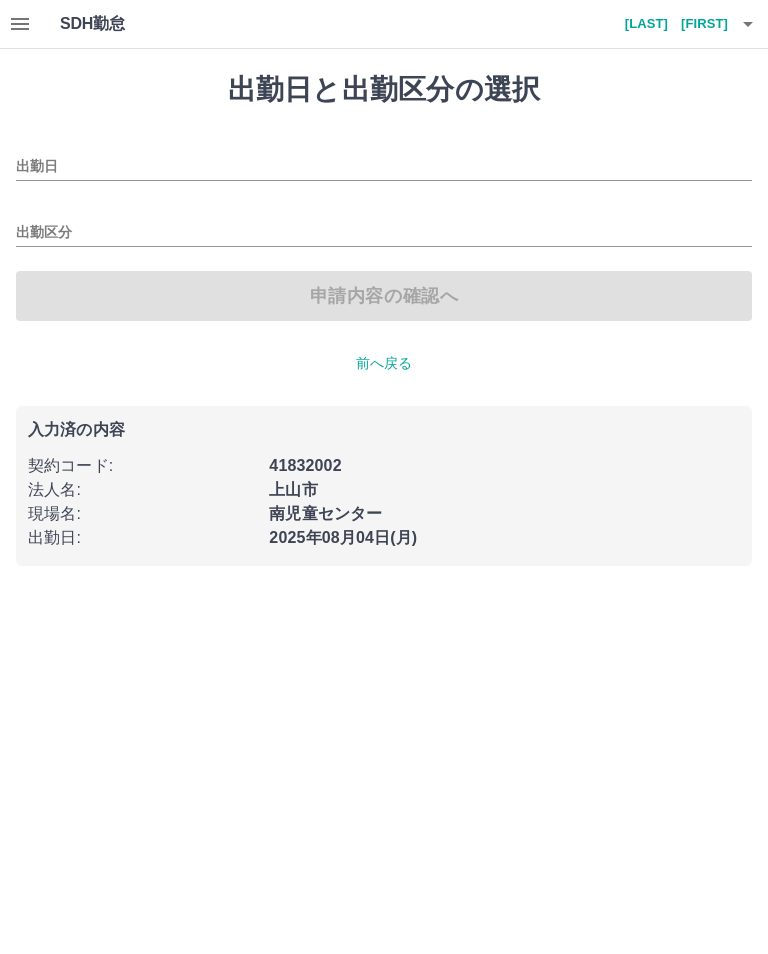 type on "**********" 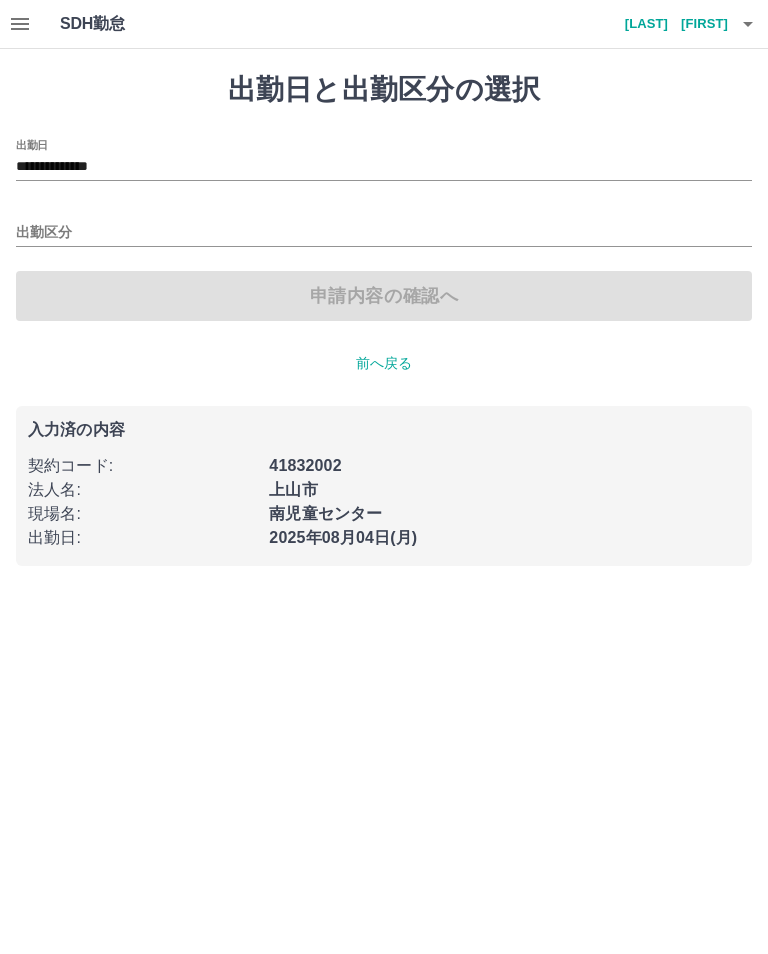 click on "出勤区分" at bounding box center (384, 233) 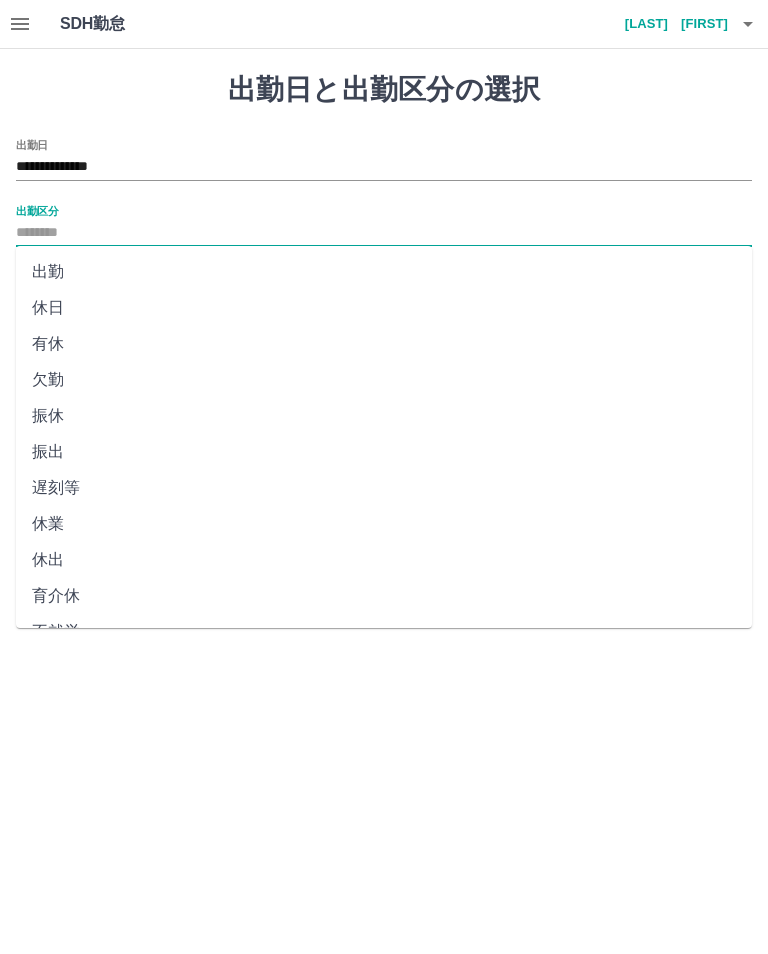 click on "出勤" at bounding box center (384, 272) 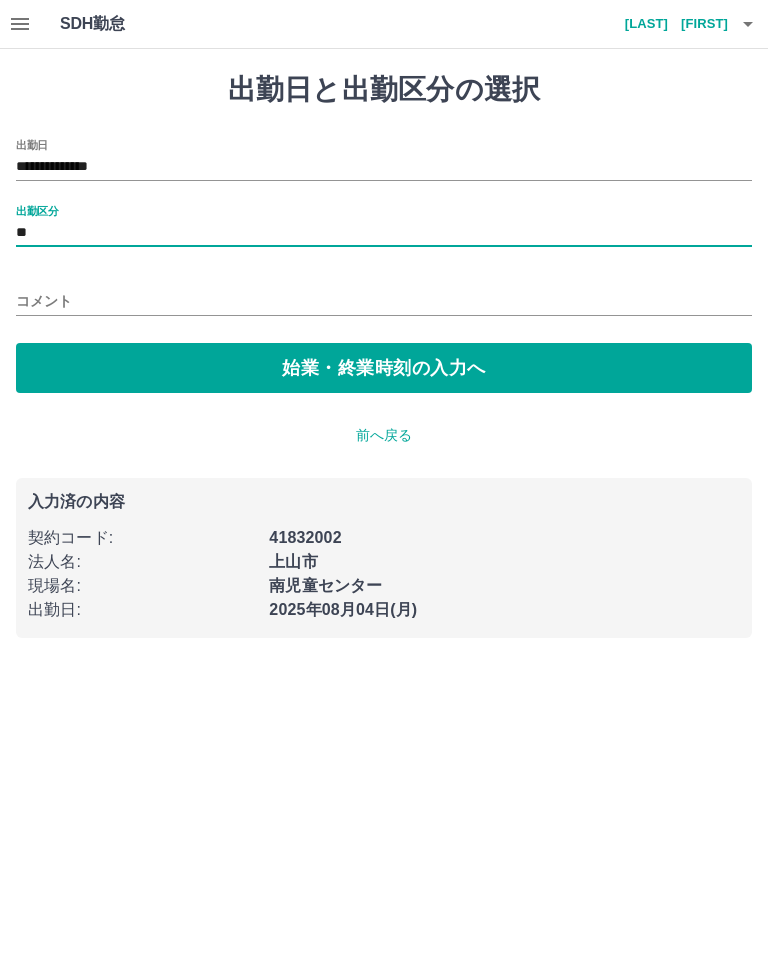 click on "**********" at bounding box center (384, 160) 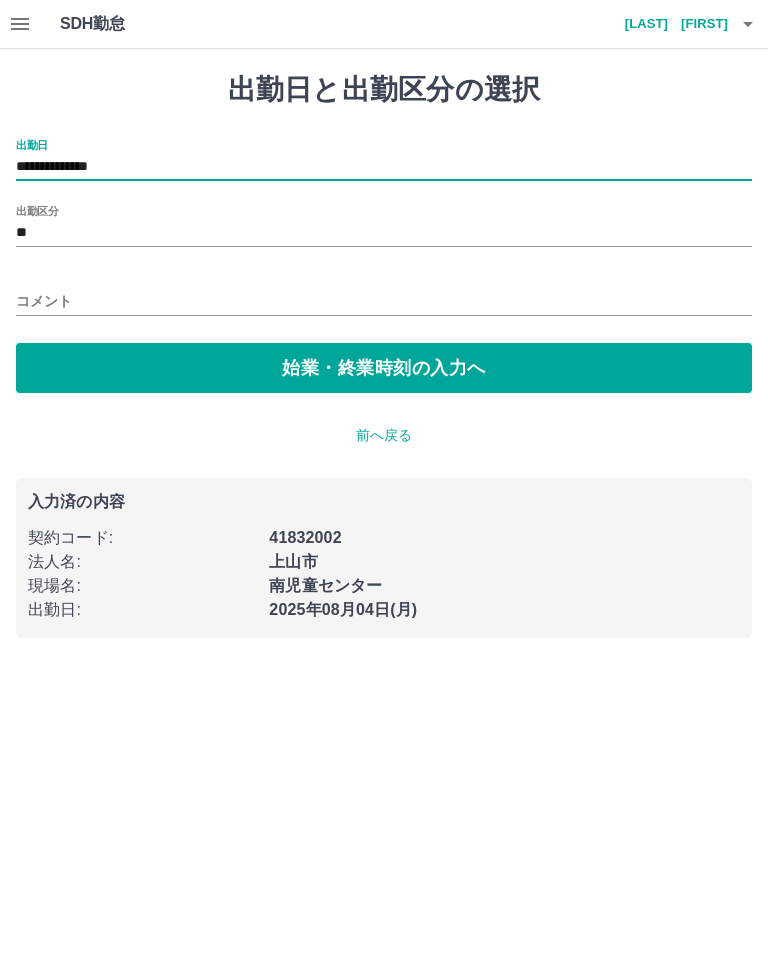 click on "**********" at bounding box center [384, 167] 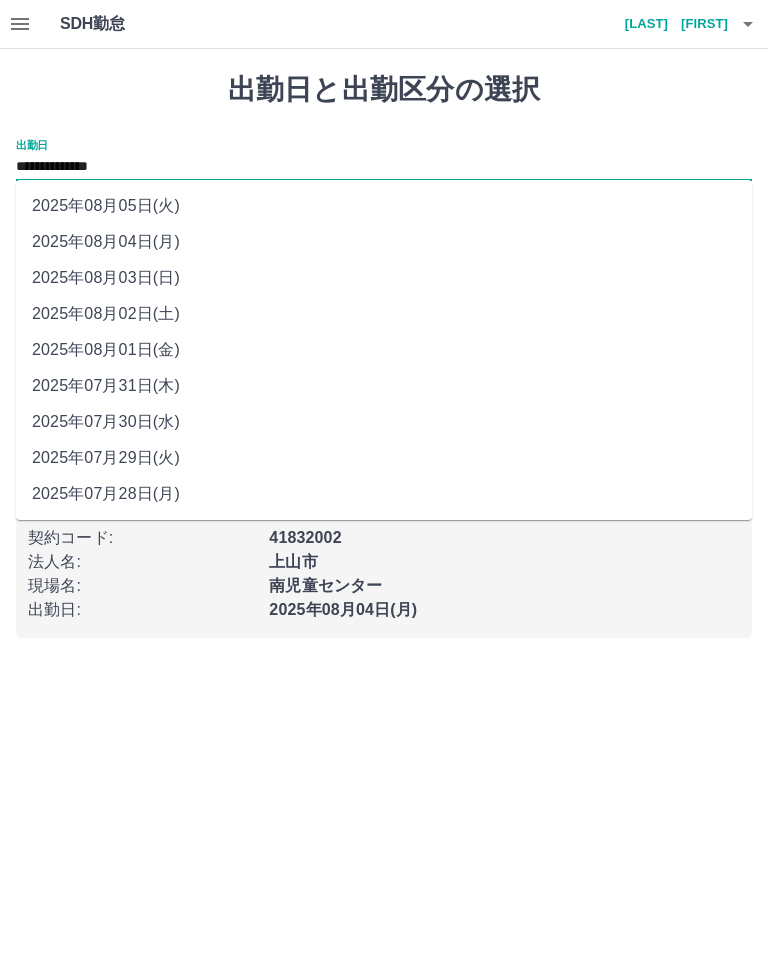 click on "2025年08月03日(日)" at bounding box center (384, 278) 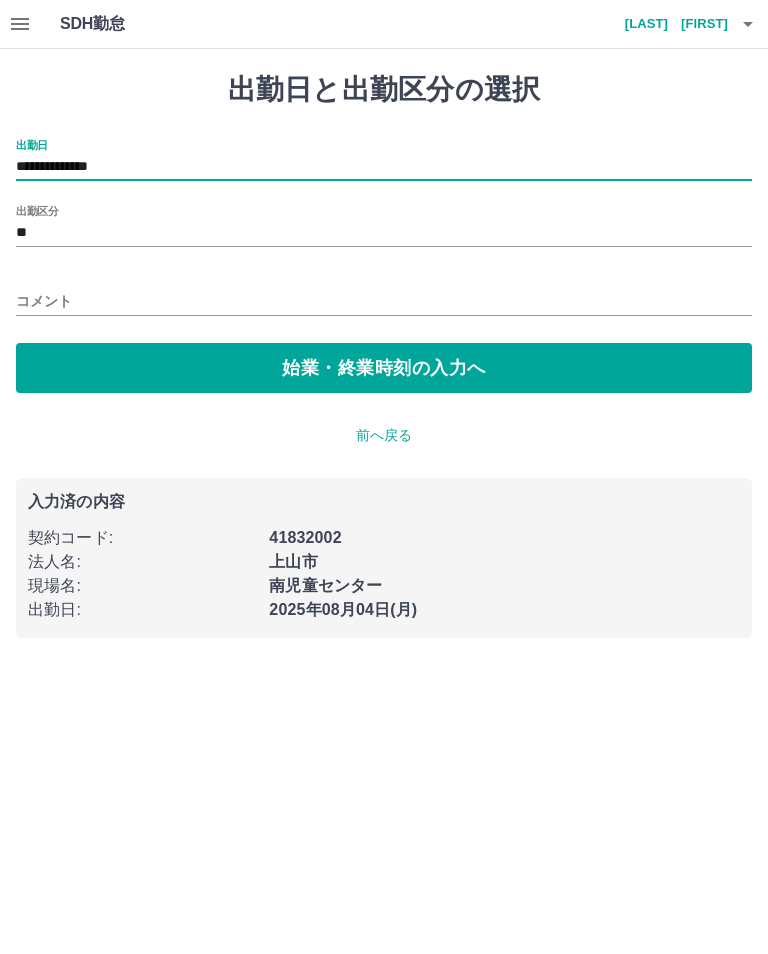 type on "**********" 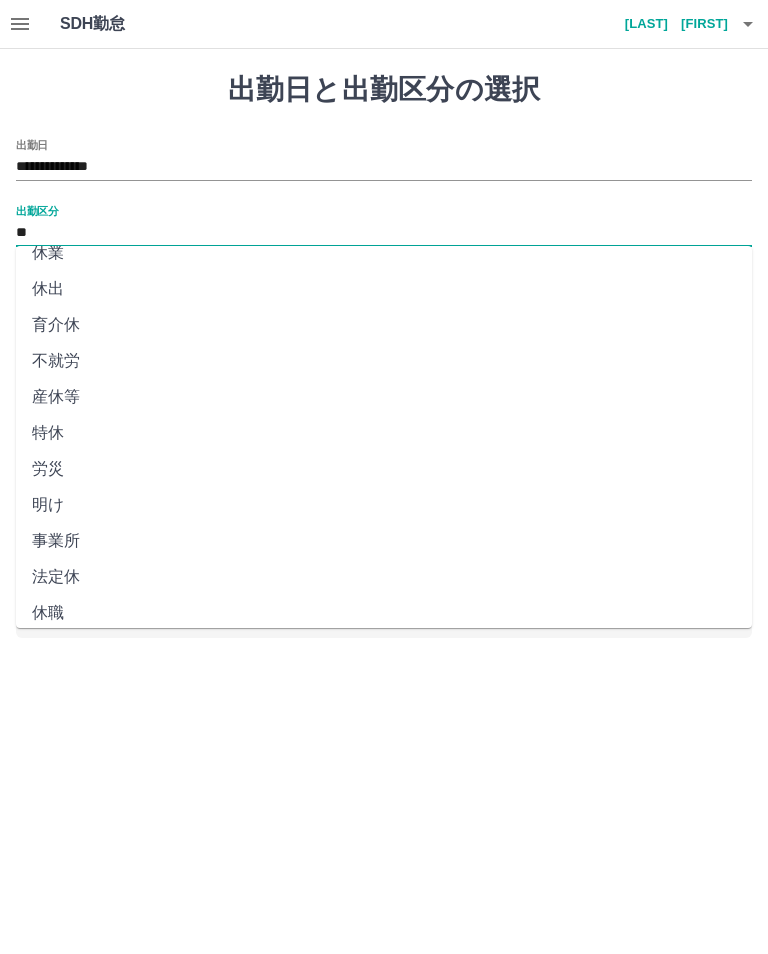 scroll, scrollTop: 270, scrollLeft: 0, axis: vertical 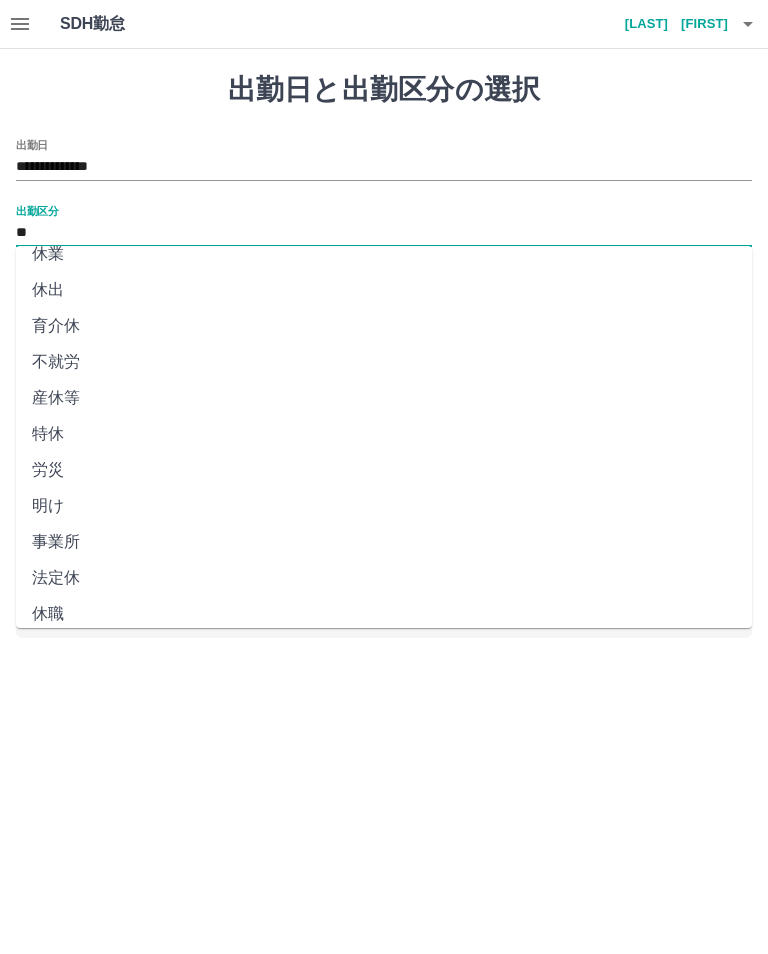 click on "法定休" at bounding box center [384, 578] 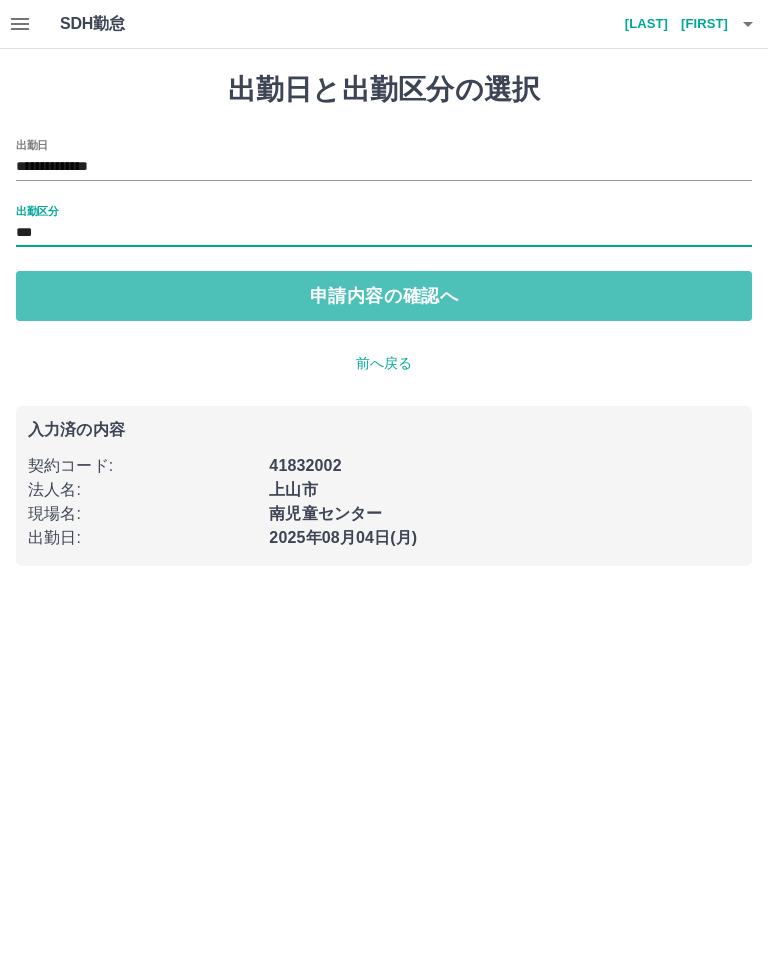 click on "申請内容の確認へ" at bounding box center (384, 296) 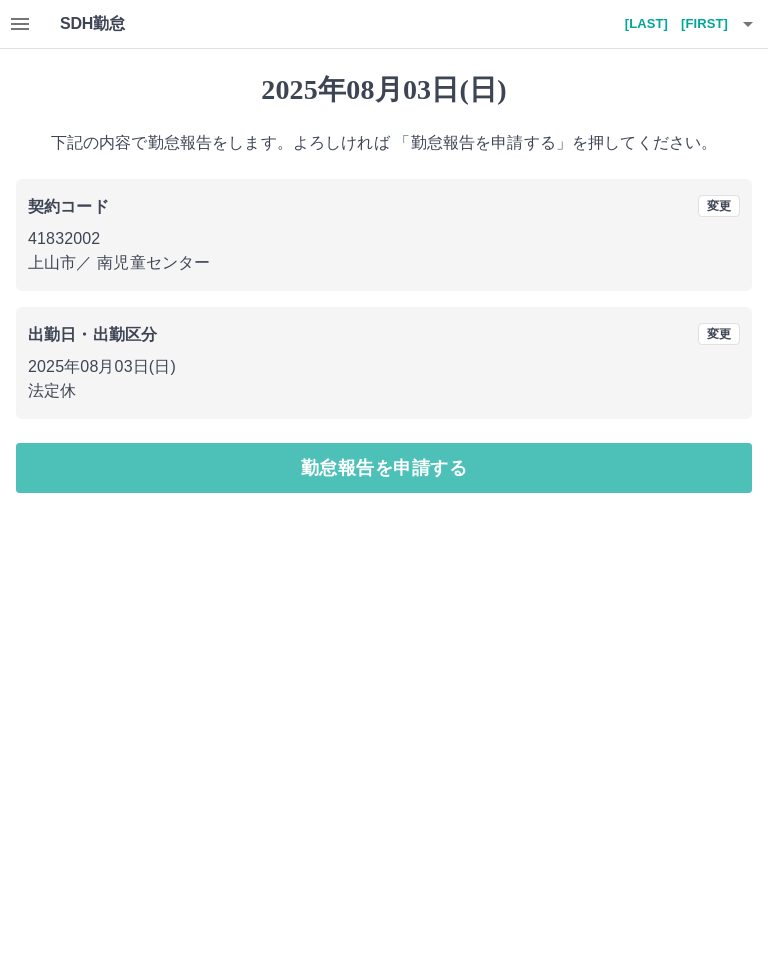 click on "勤怠報告を申請する" at bounding box center (384, 468) 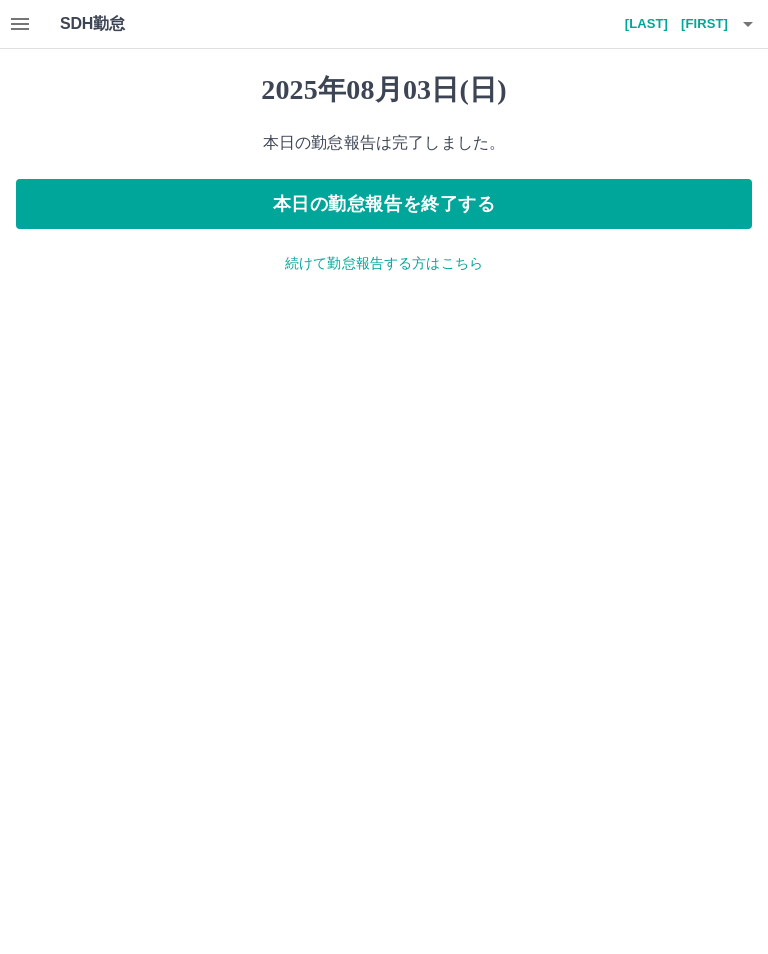 click on "続けて勤怠報告する方はこちら" at bounding box center (384, 263) 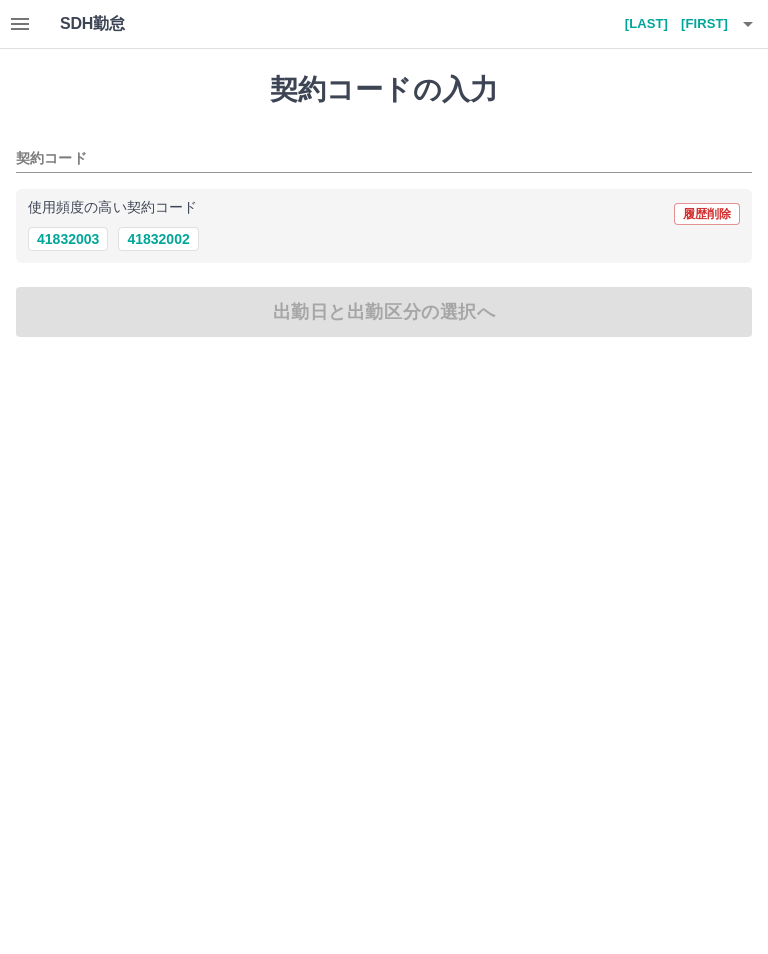 click on "41832002" at bounding box center (158, 239) 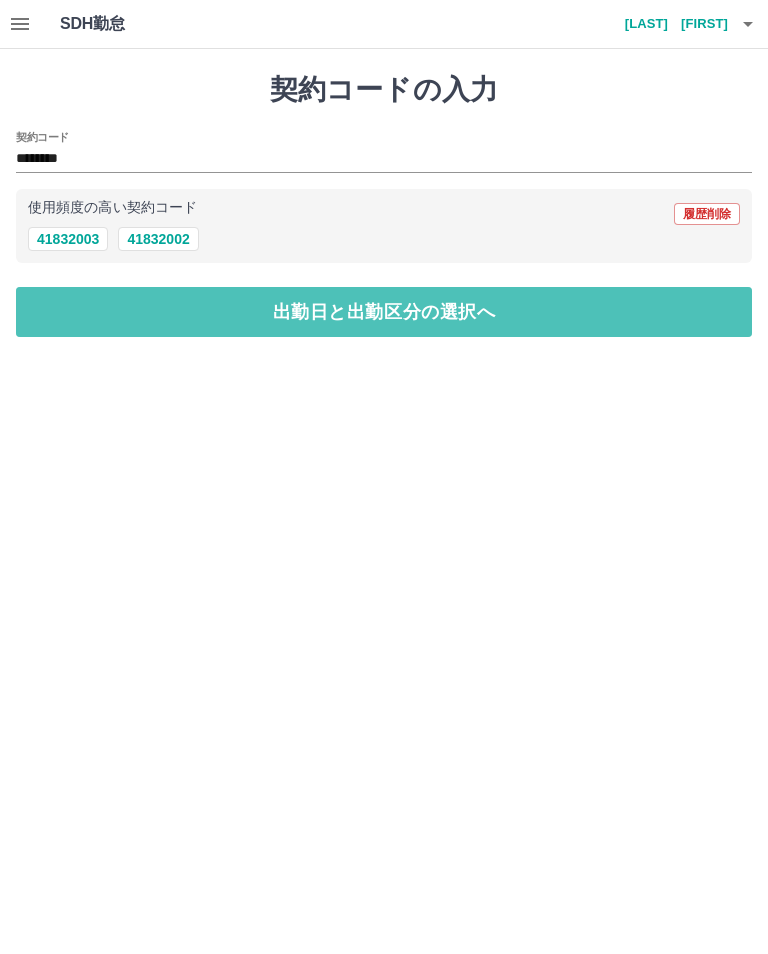 click on "出勤日と出勤区分の選択へ" at bounding box center (384, 312) 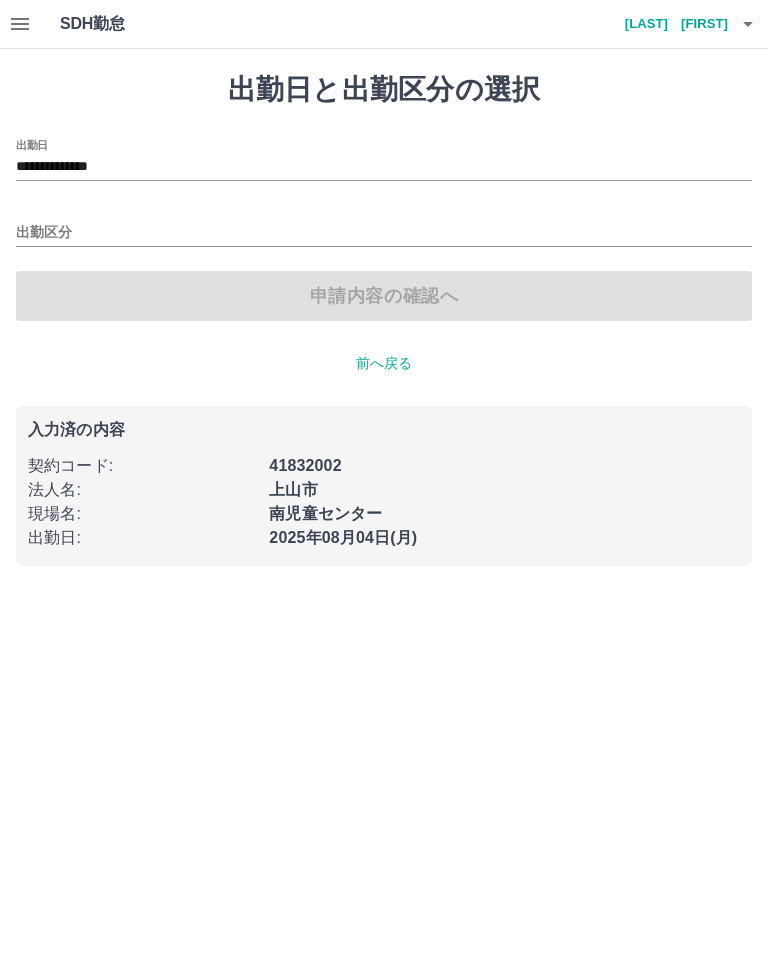 click on "**********" at bounding box center (384, 167) 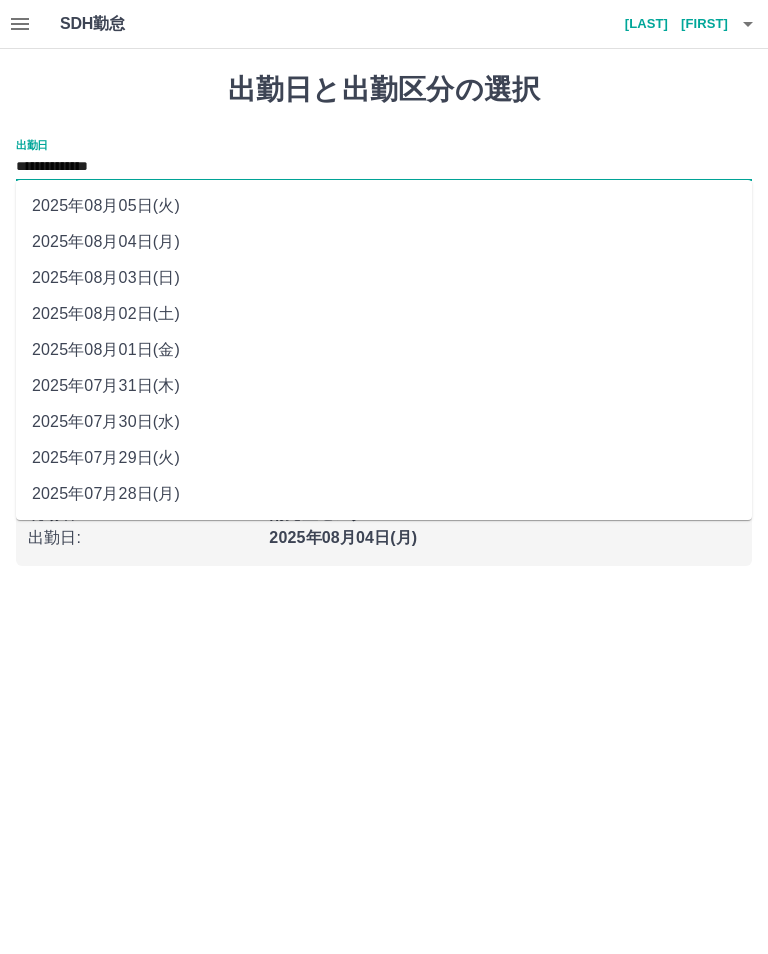 click on "2025年08月02日(土)" at bounding box center [384, 314] 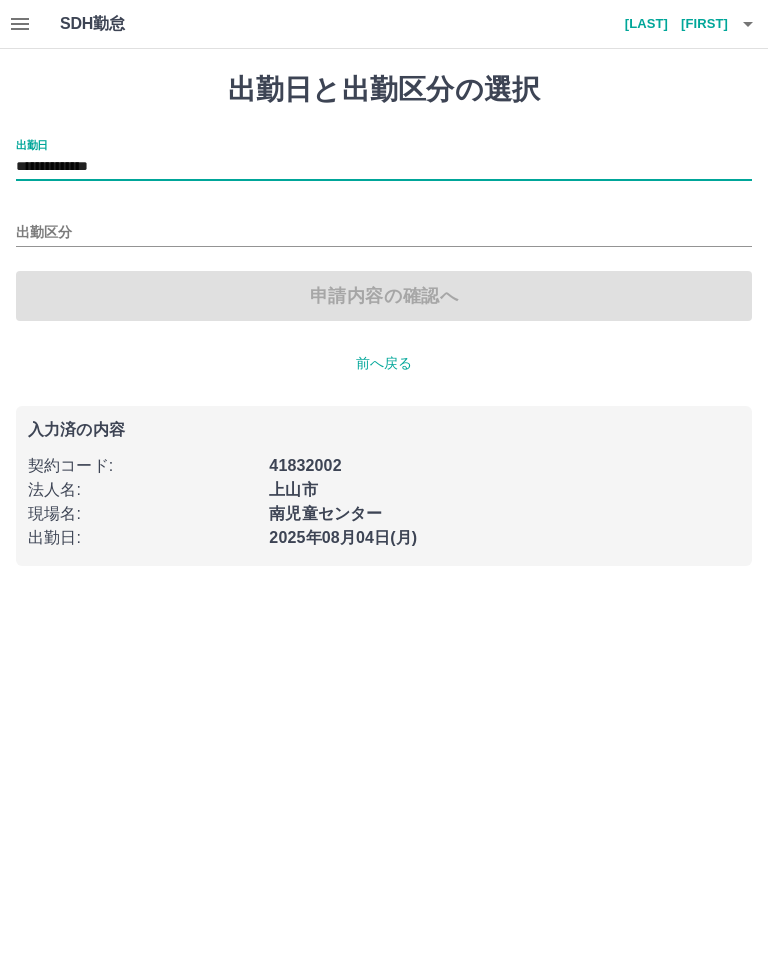 type on "**********" 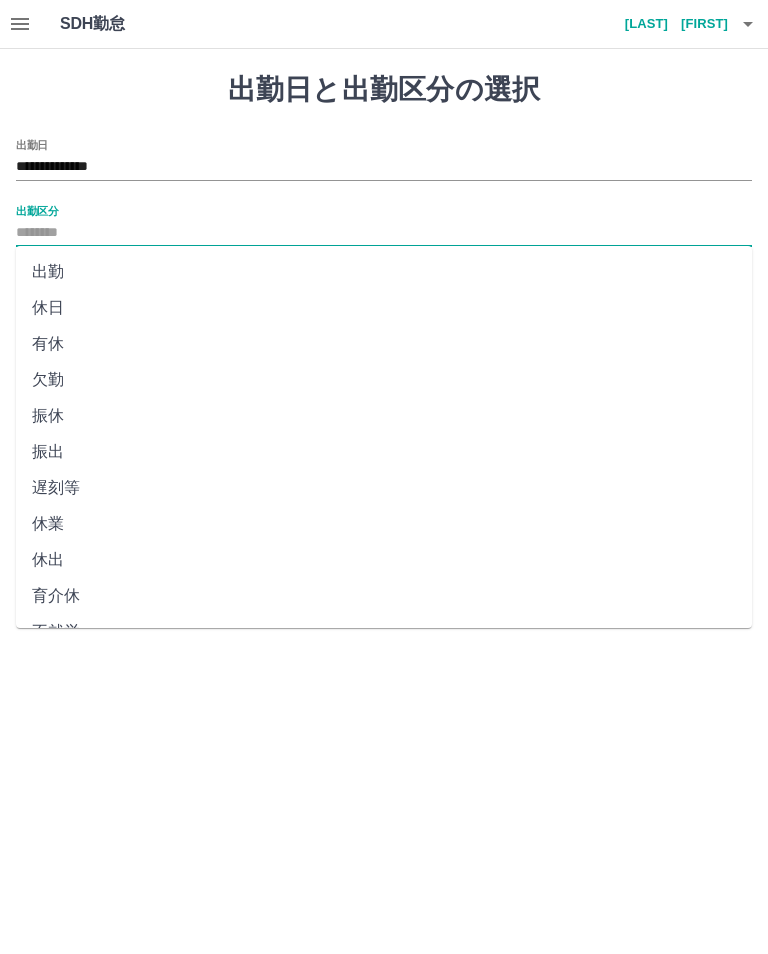 click on "休日" at bounding box center (384, 308) 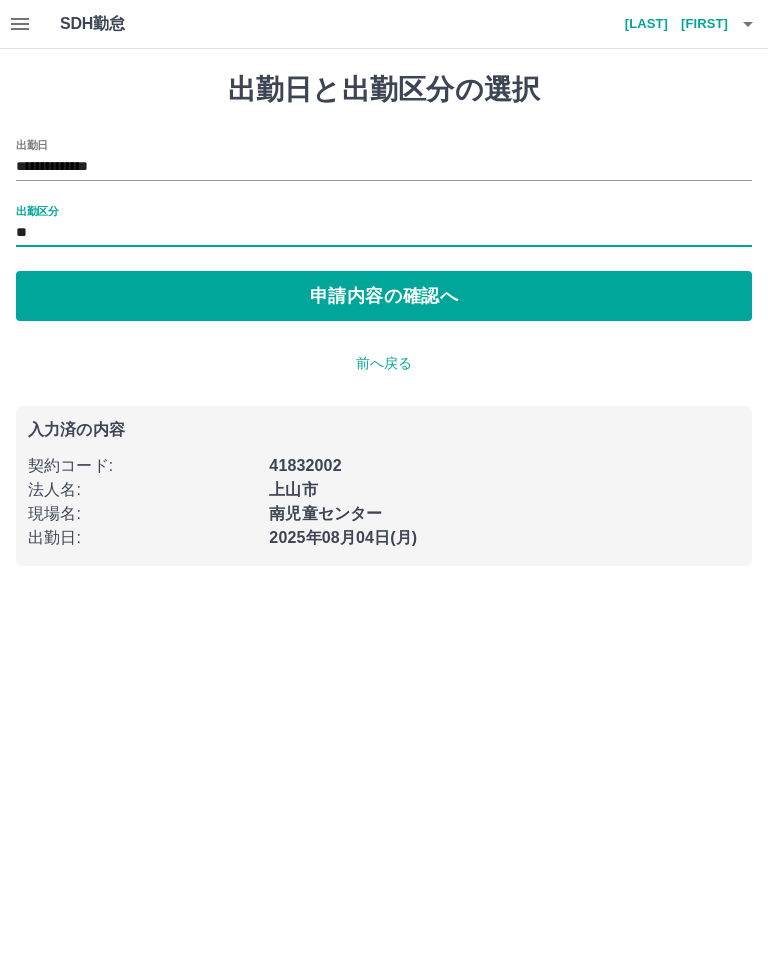 click on "申請内容の確認へ" at bounding box center [384, 296] 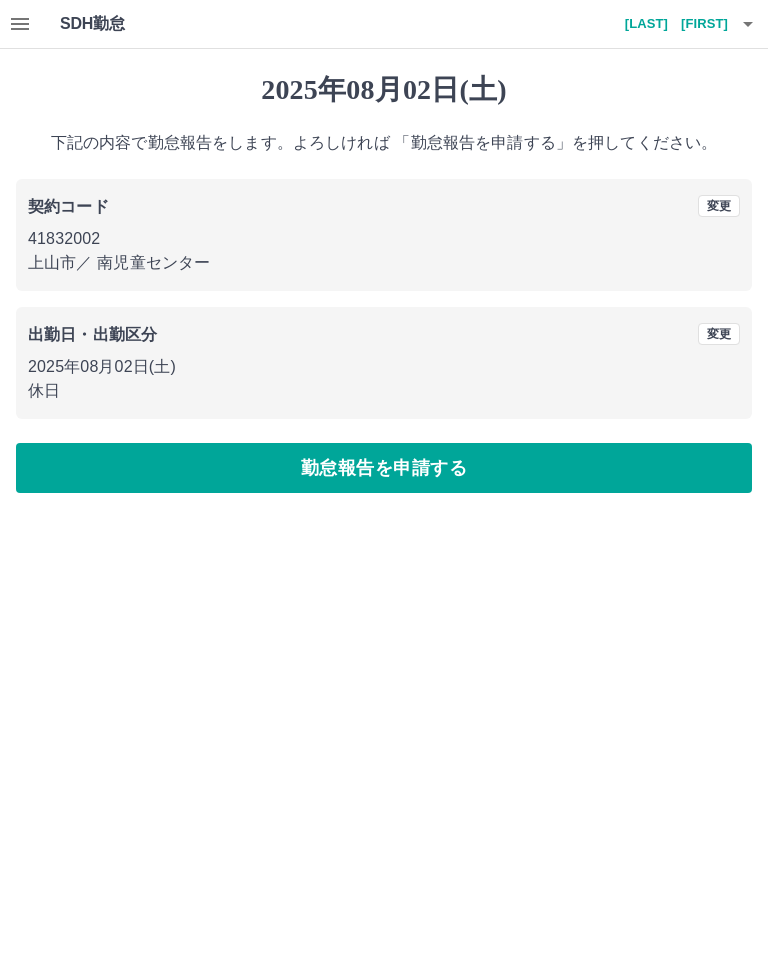 click on "勤怠報告を申請する" at bounding box center (384, 468) 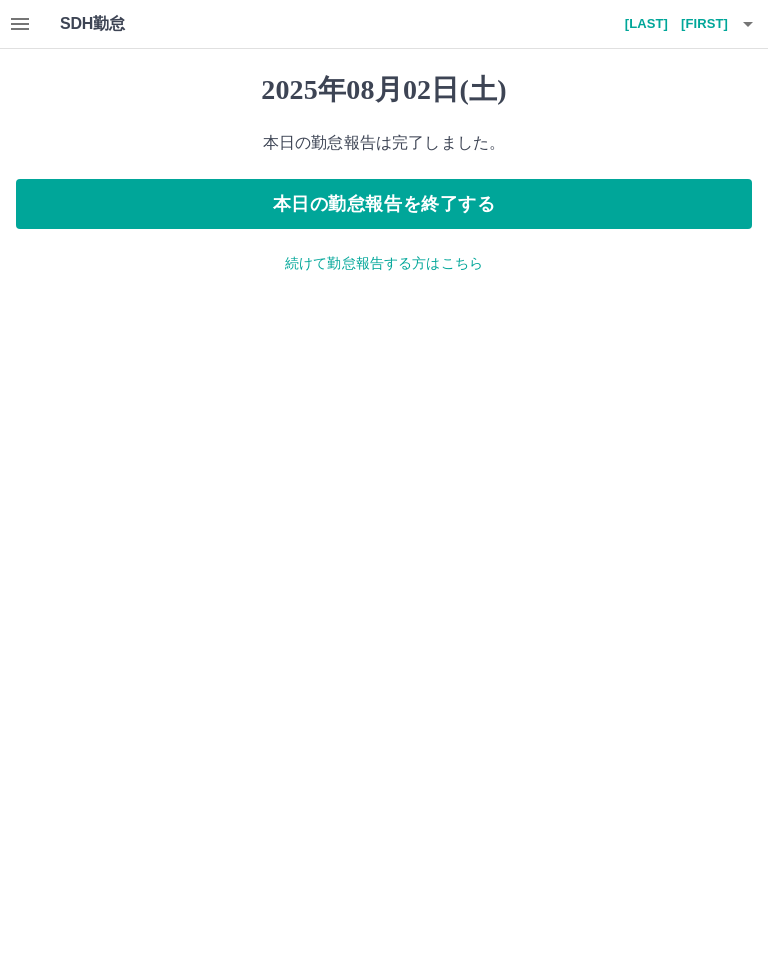click 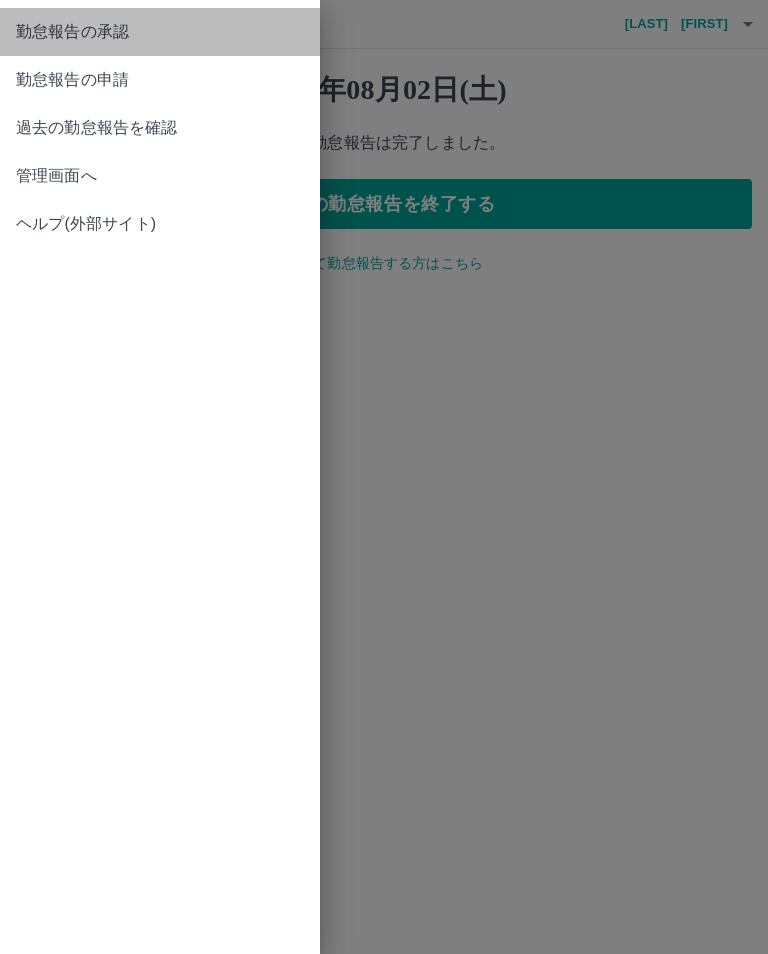 click on "勤怠報告の承認" at bounding box center [160, 32] 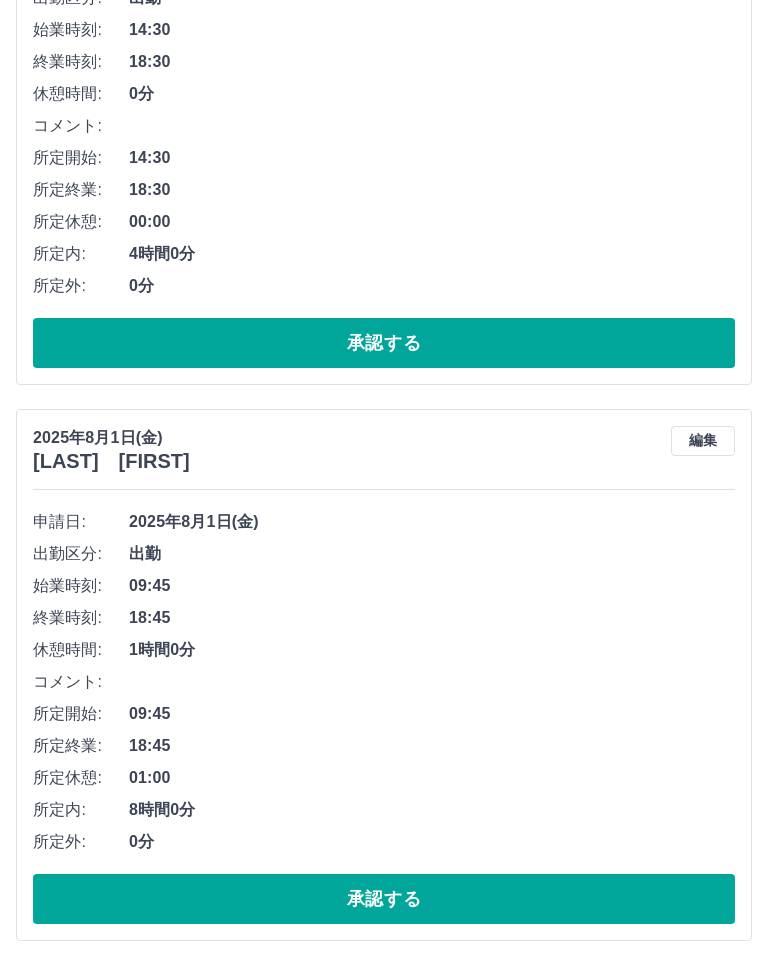 scroll, scrollTop: 8620, scrollLeft: 0, axis: vertical 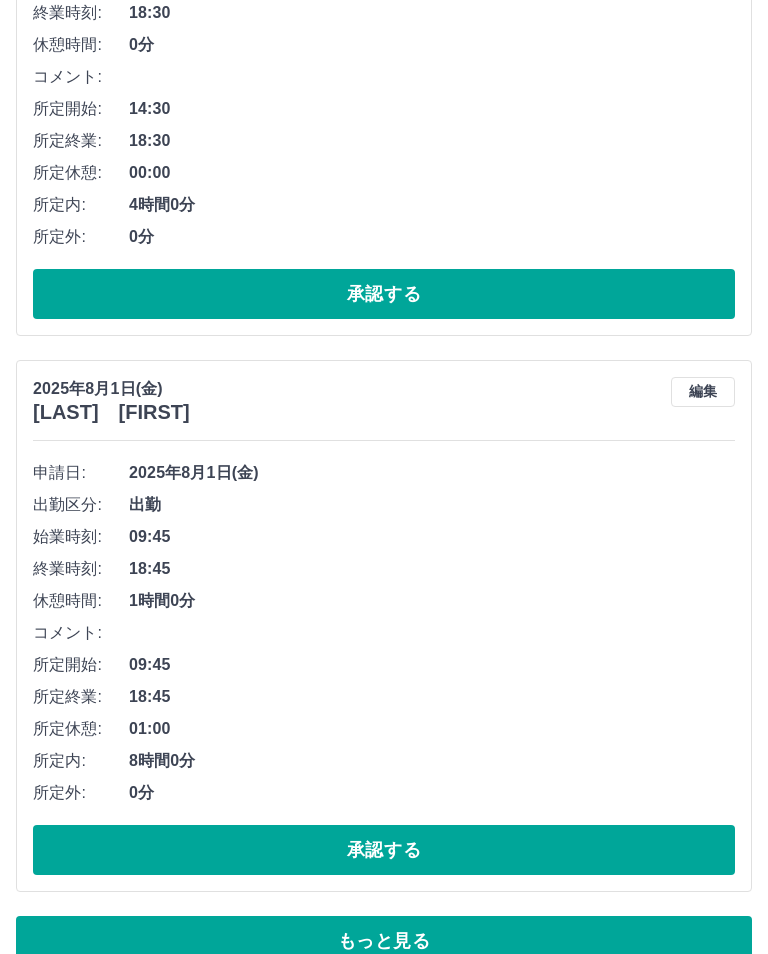 click on "もっと見る" at bounding box center (384, 941) 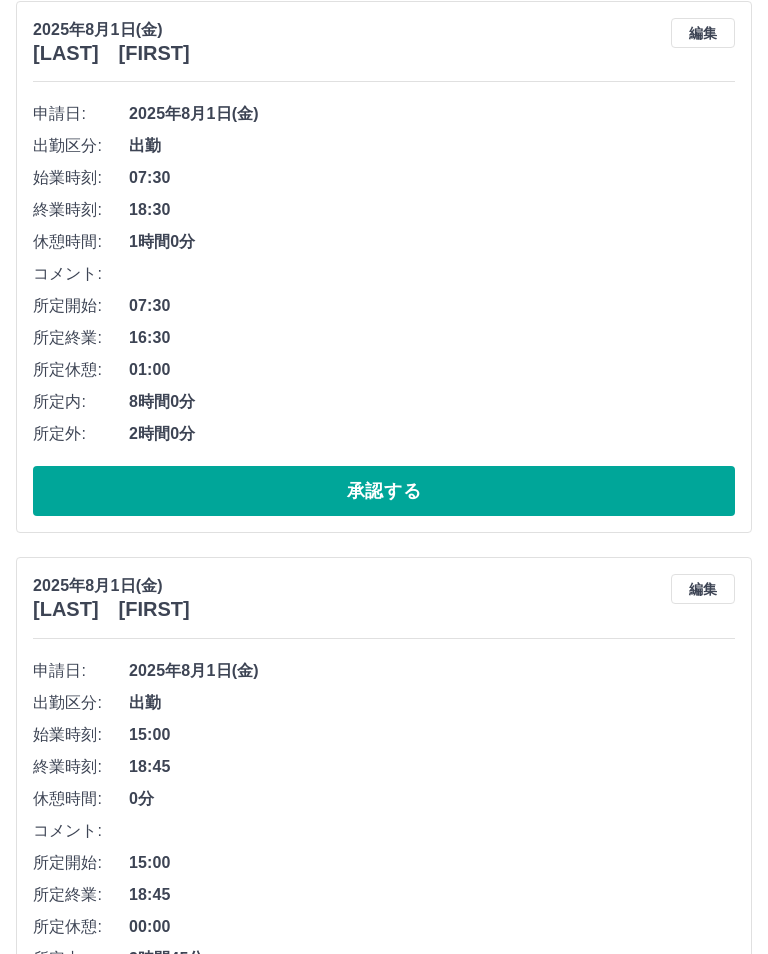 scroll, scrollTop: 12994, scrollLeft: 0, axis: vertical 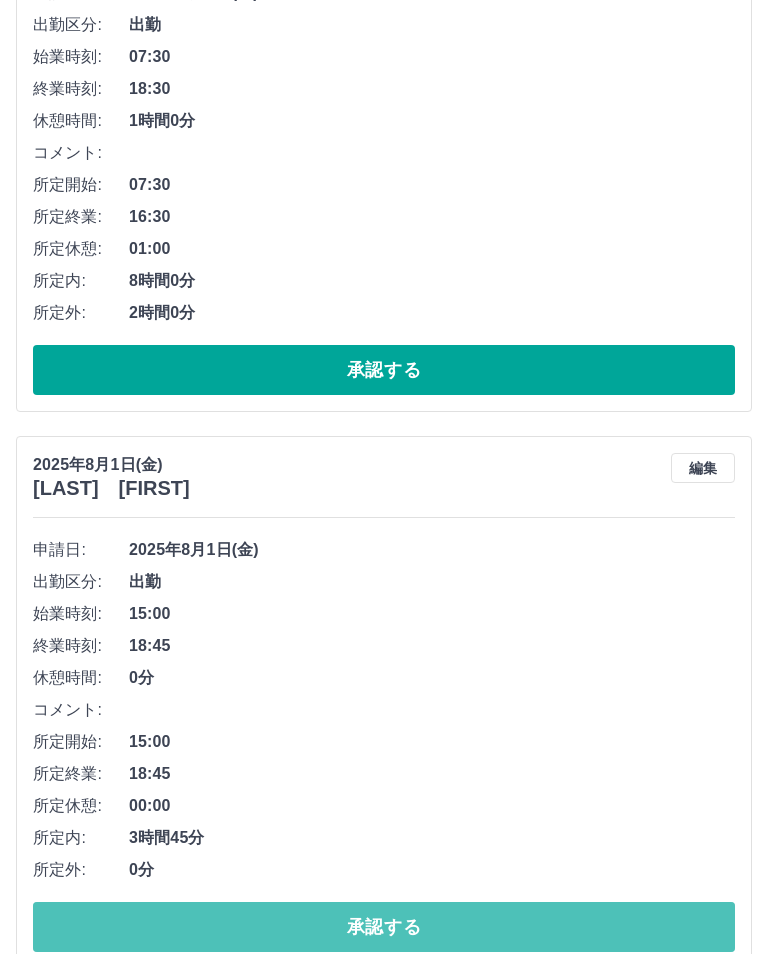 click on "承認する" at bounding box center [384, 927] 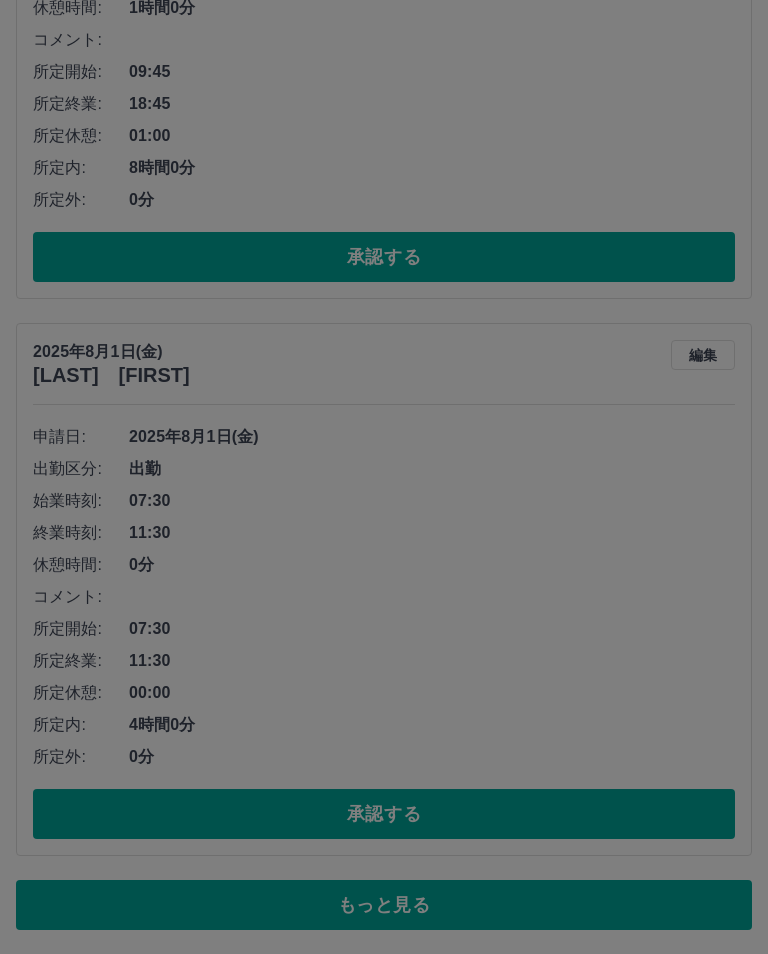 scroll, scrollTop: 9732, scrollLeft: 0, axis: vertical 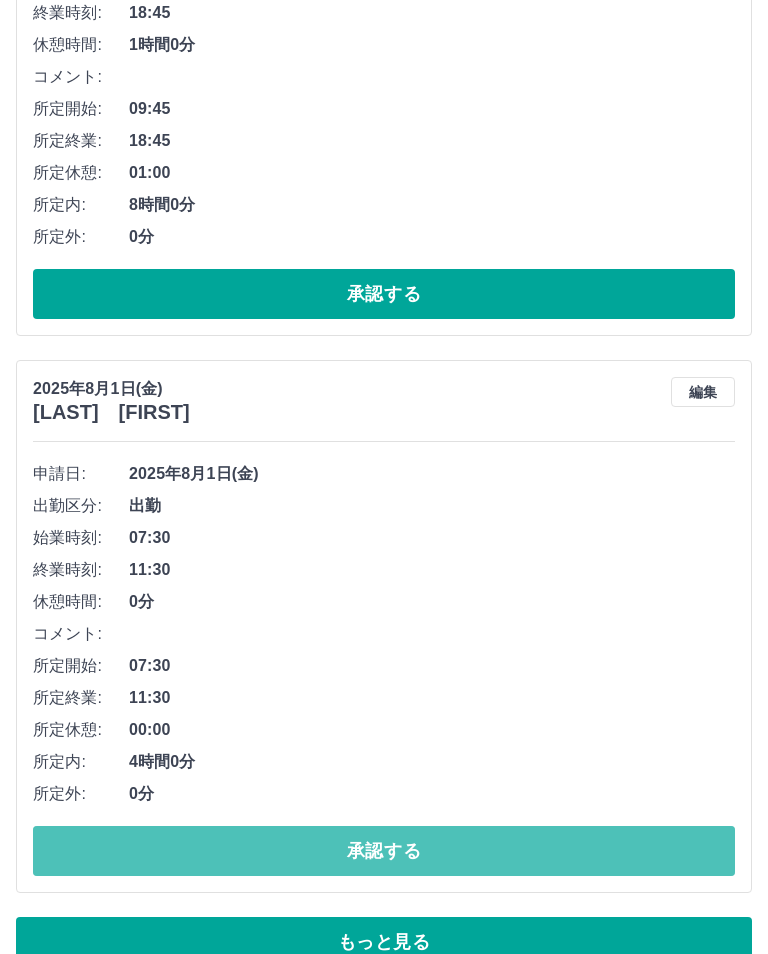 click on "承認する" at bounding box center (384, 851) 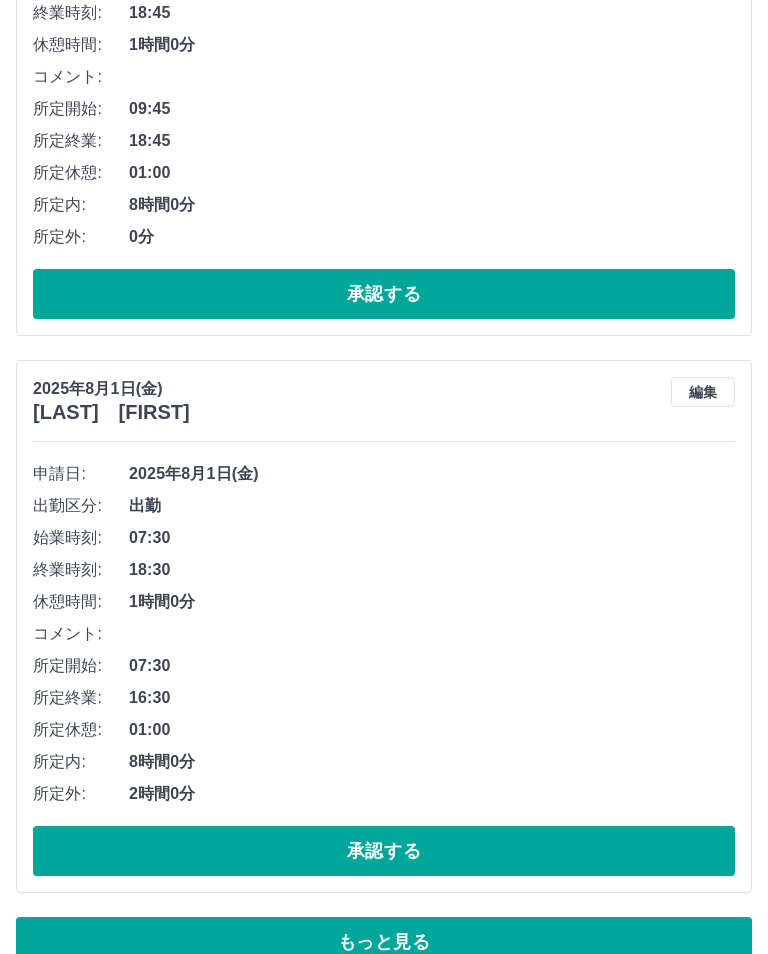 click on "承認する" at bounding box center [384, 851] 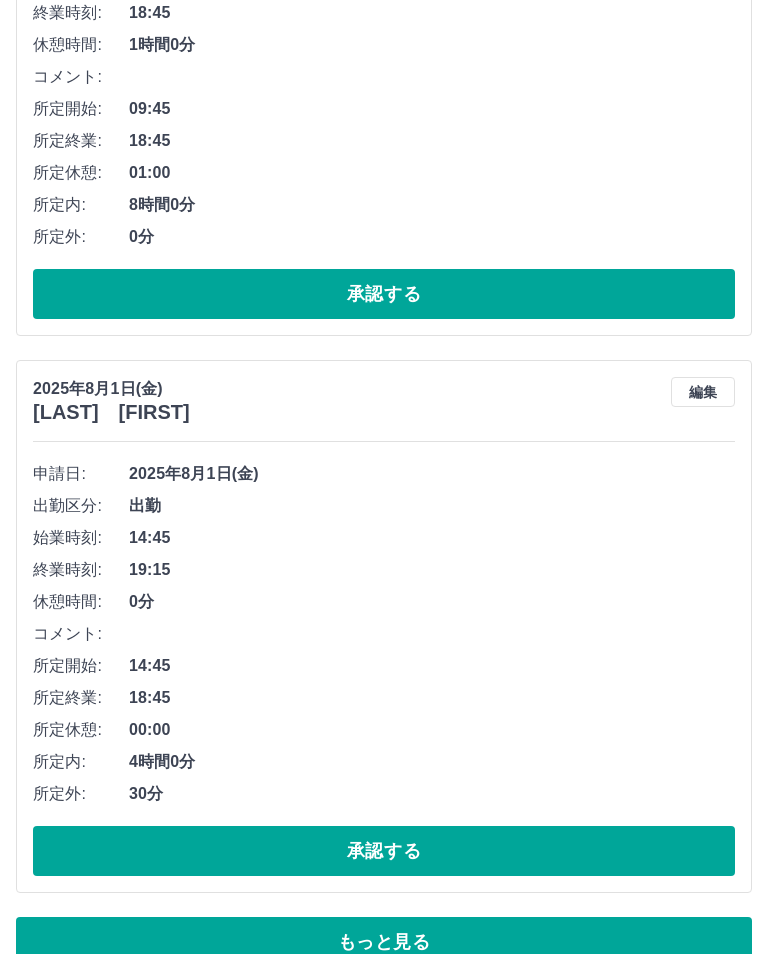 click on "承認する" at bounding box center [384, 851] 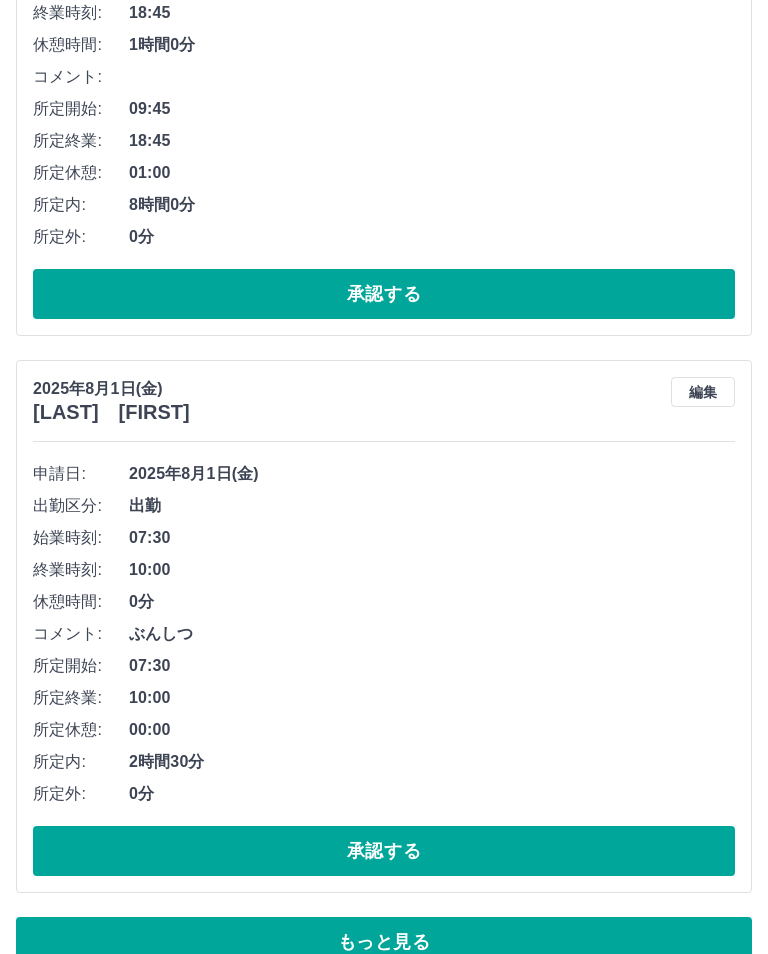 click on "承認する" at bounding box center (384, 851) 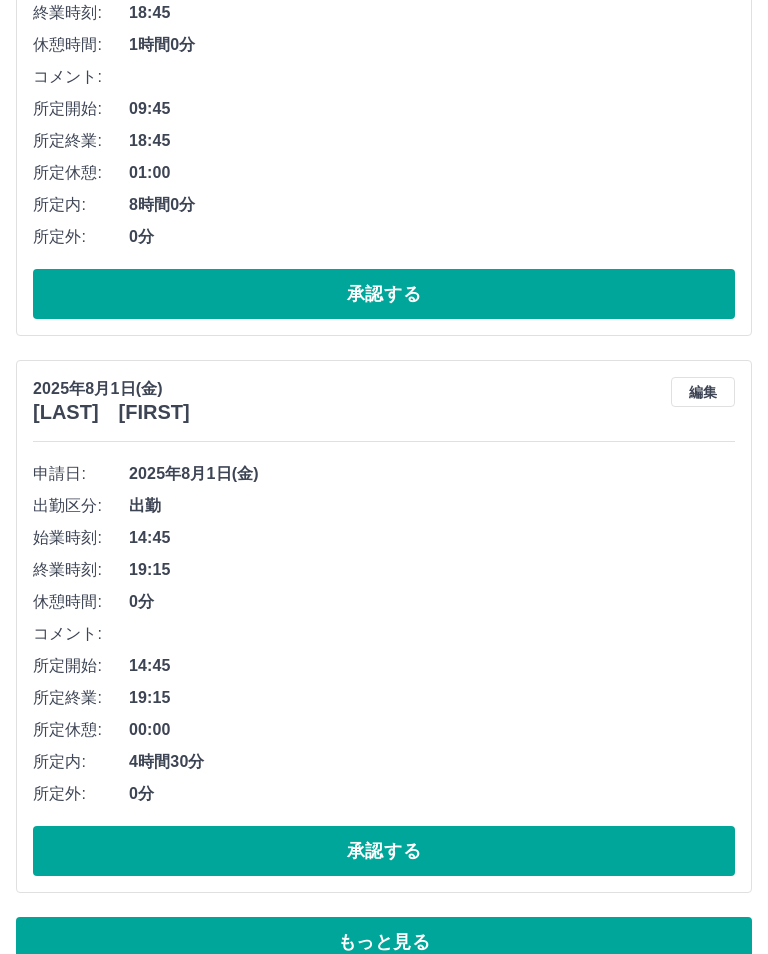 click on "承認する" at bounding box center (384, 851) 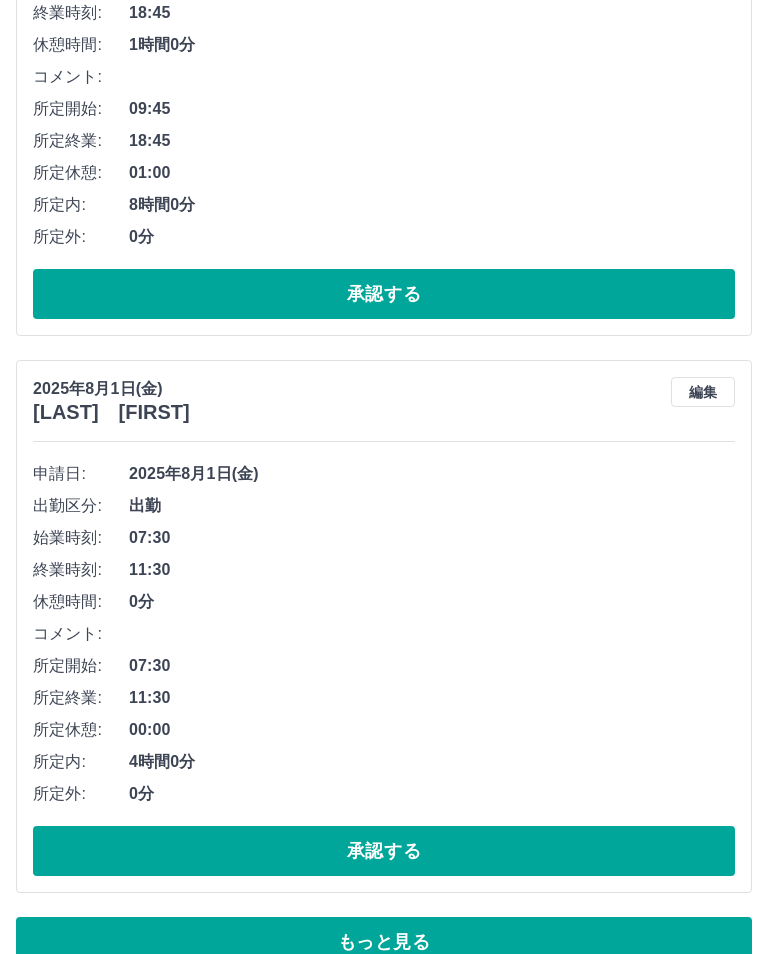 click on "承認する" at bounding box center [384, 851] 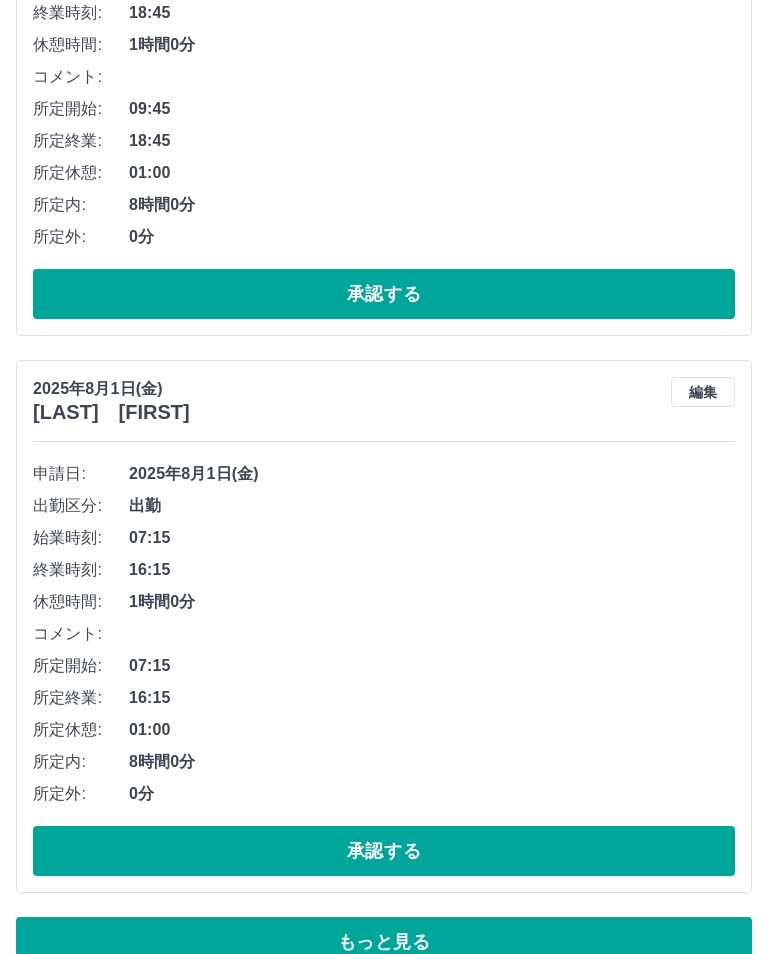 click on "承認する" at bounding box center [384, 851] 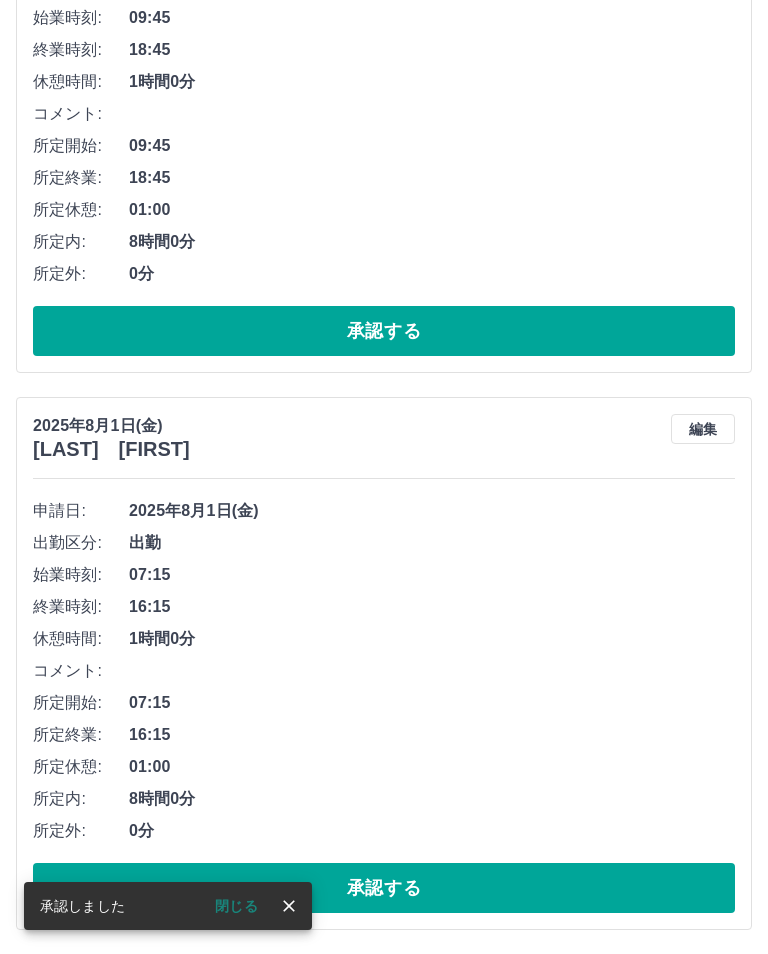 scroll, scrollTop: 9658, scrollLeft: 0, axis: vertical 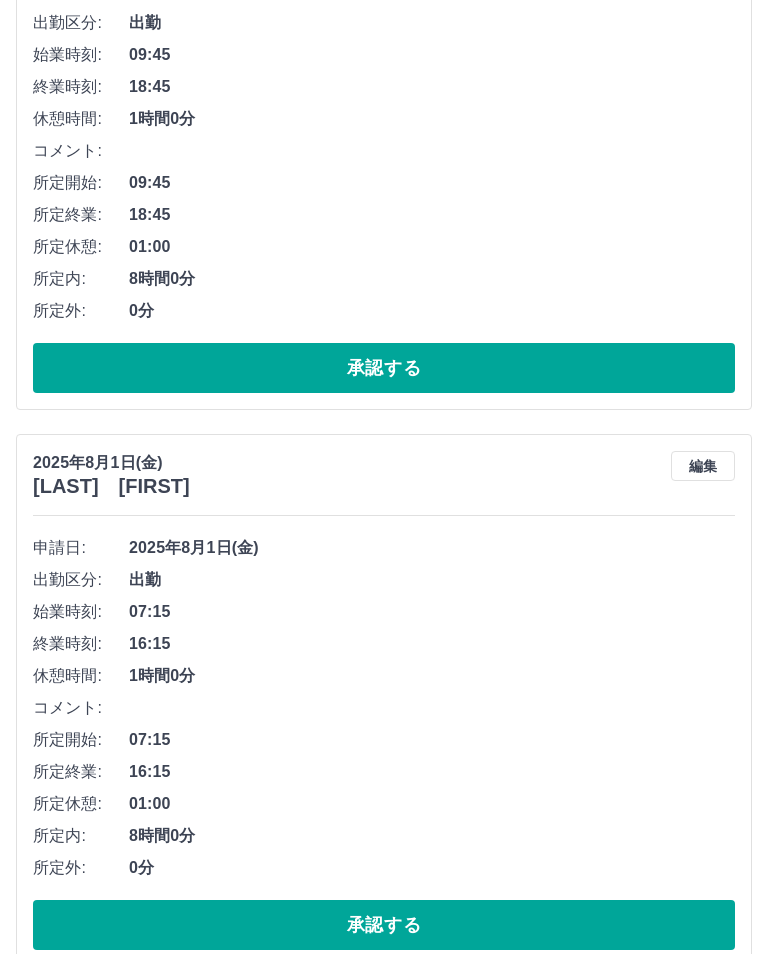 click on "承認する" at bounding box center (384, 925) 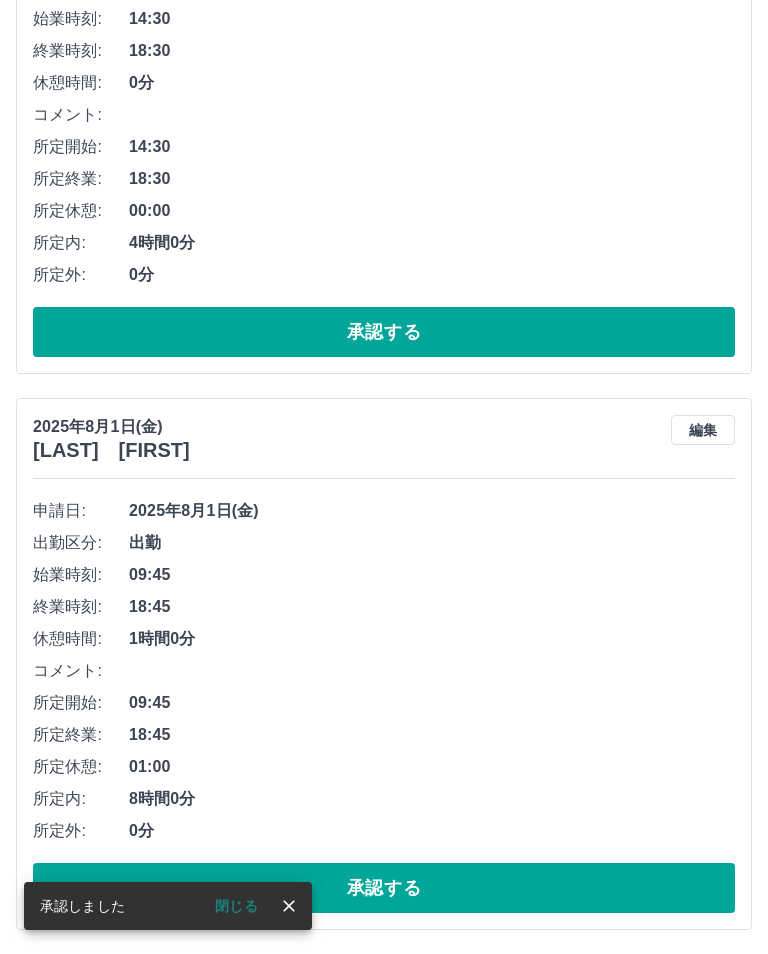 scroll, scrollTop: 9102, scrollLeft: 0, axis: vertical 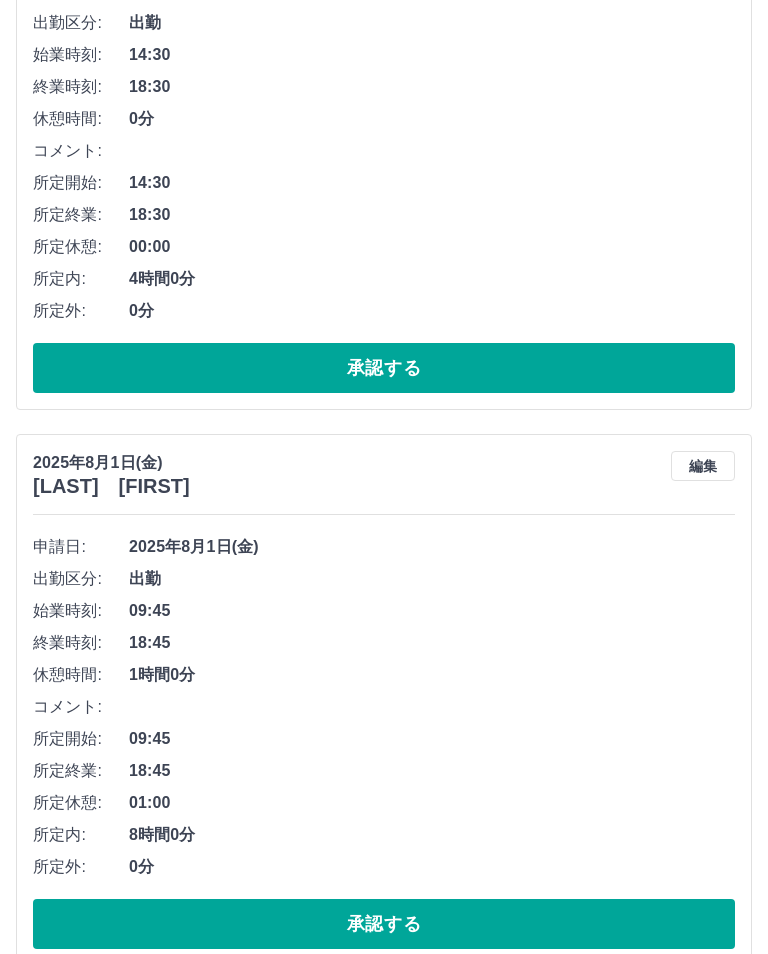click on "承認する" at bounding box center (384, 924) 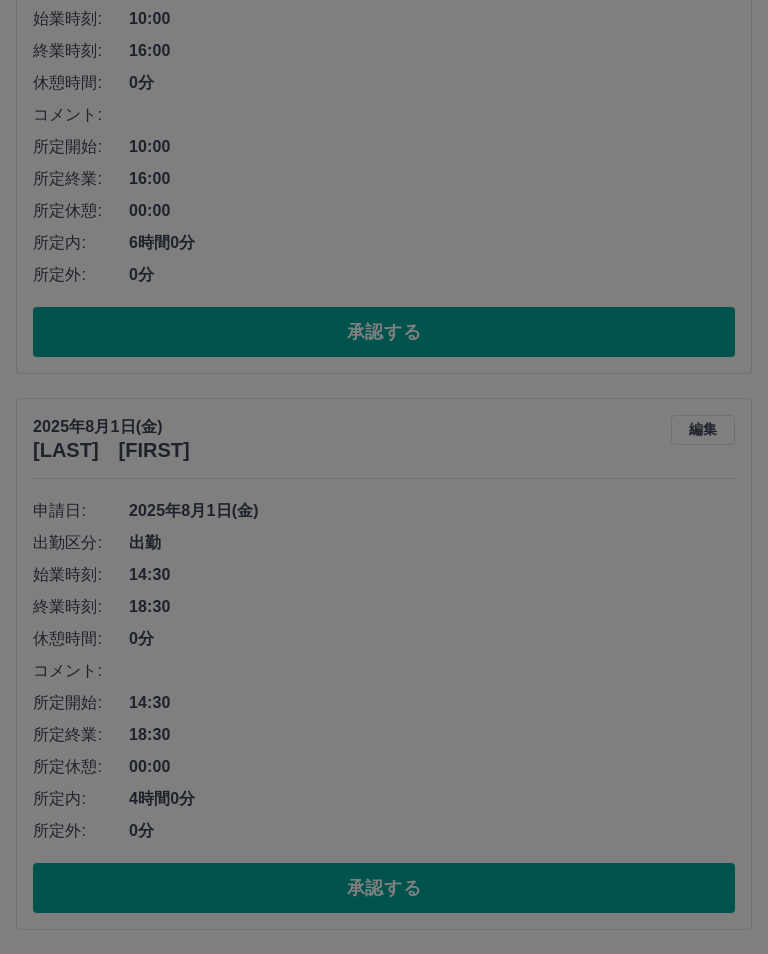 scroll, scrollTop: 8546, scrollLeft: 0, axis: vertical 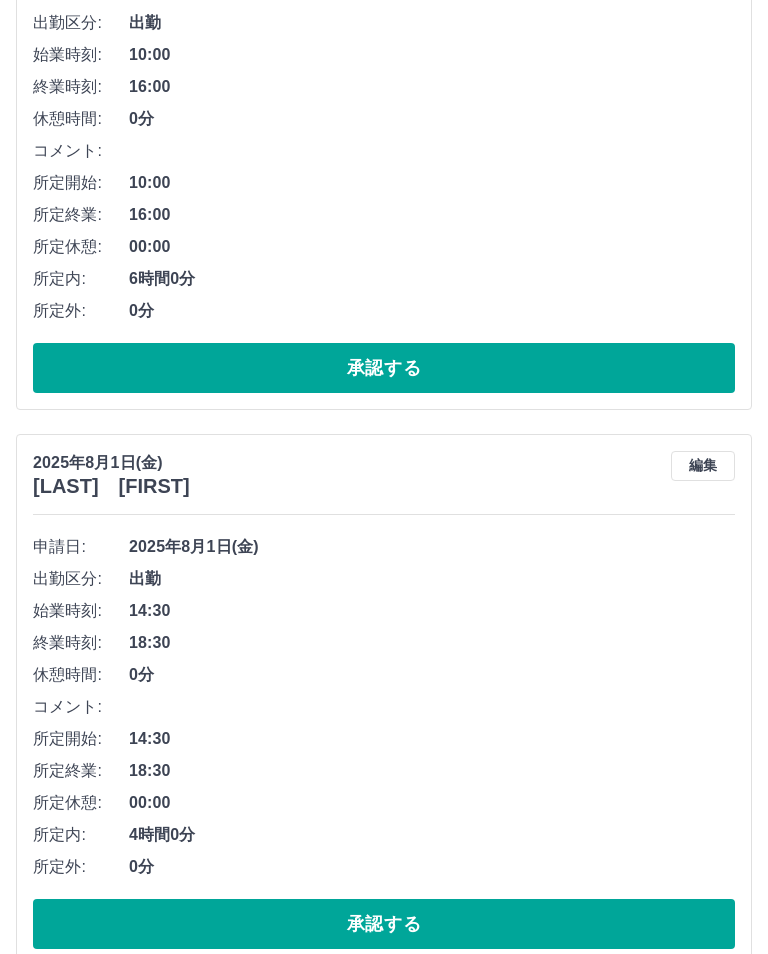 click on "承認する" at bounding box center [384, 924] 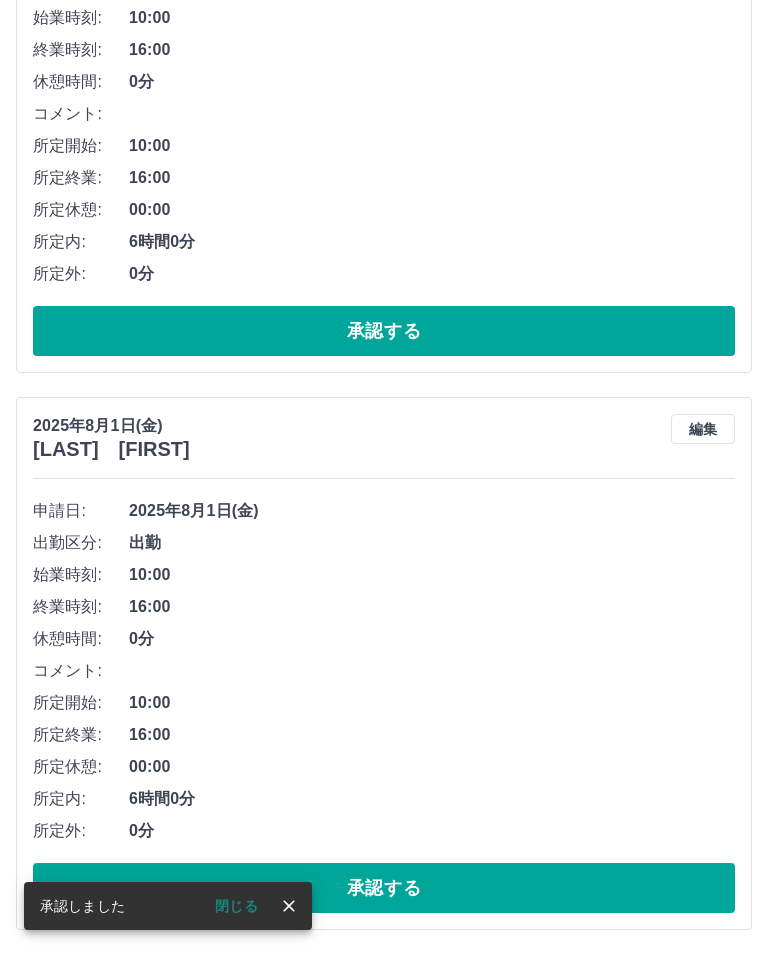 scroll, scrollTop: 7990, scrollLeft: 0, axis: vertical 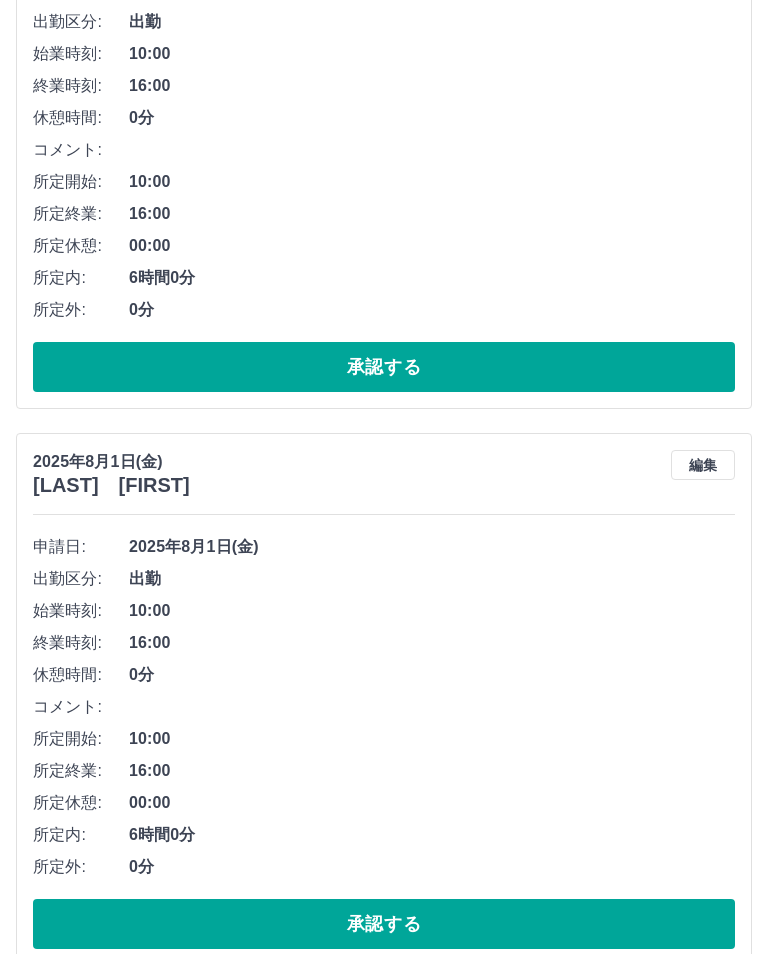 click on "承認する" at bounding box center [384, 924] 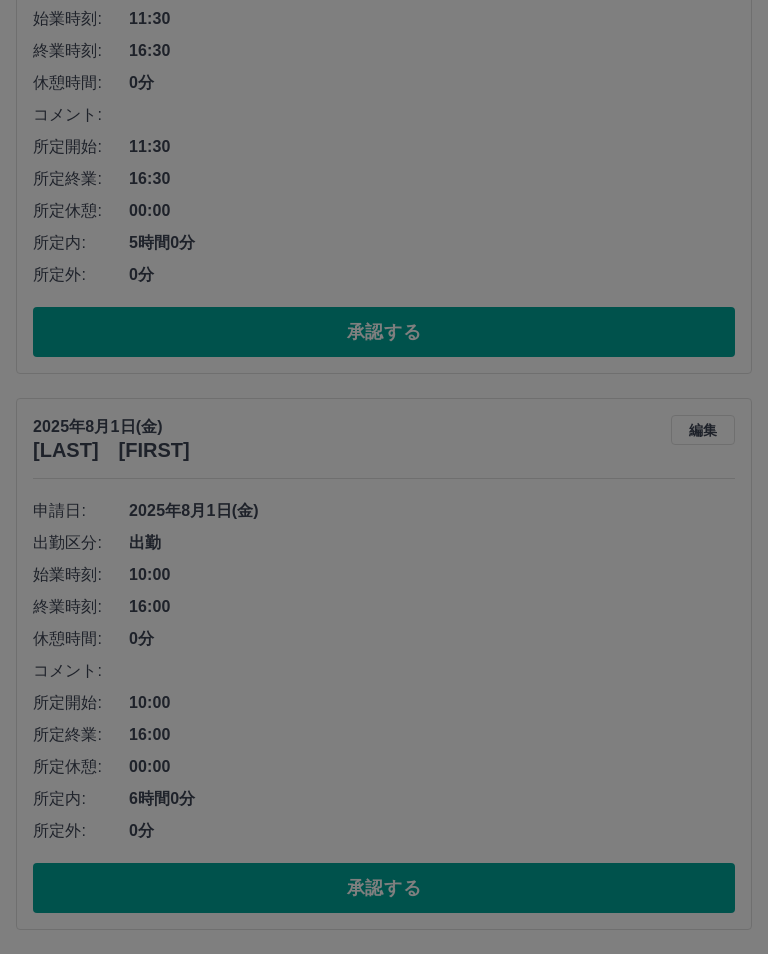 scroll, scrollTop: 7434, scrollLeft: 0, axis: vertical 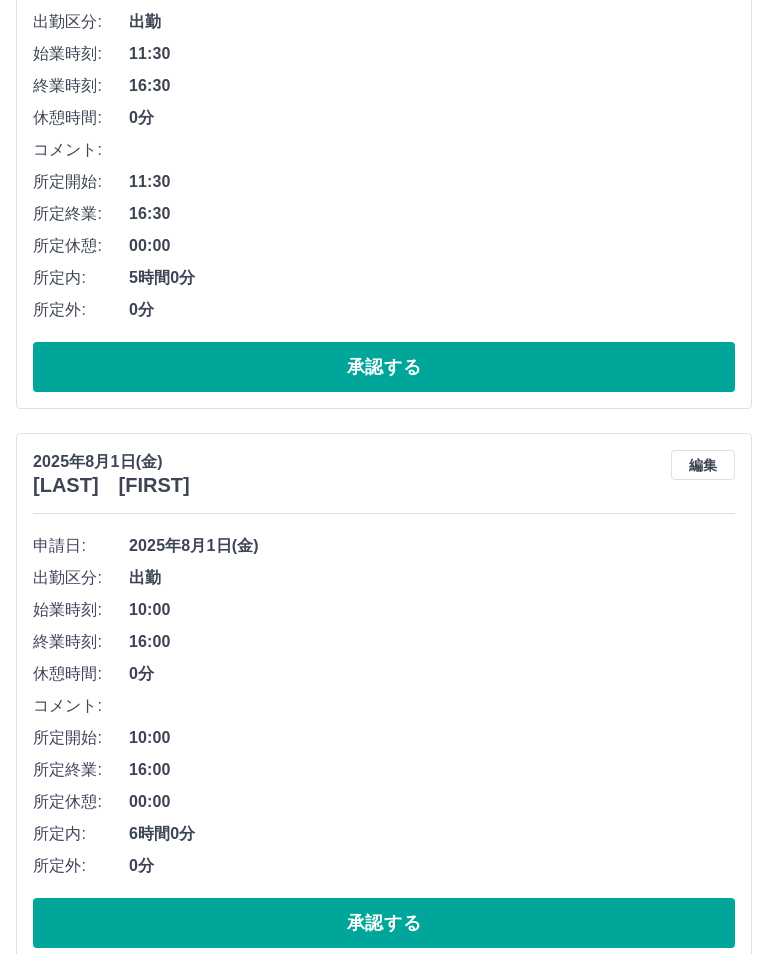 click on "承認する" at bounding box center [384, 923] 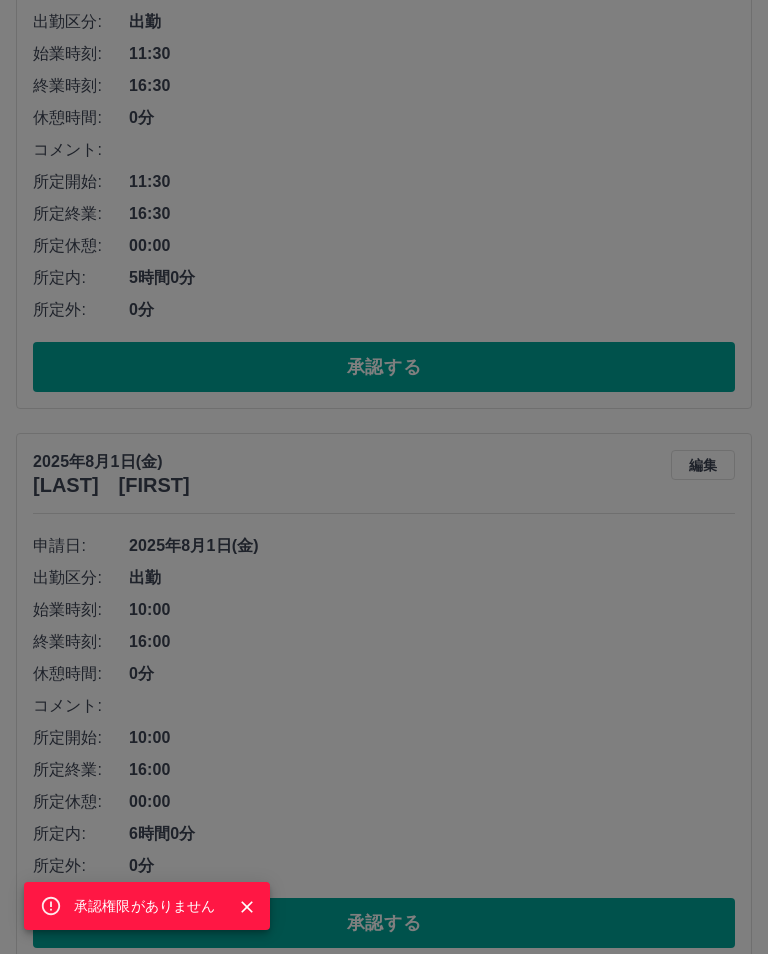 click on "承認権限がありません" at bounding box center [384, 477] 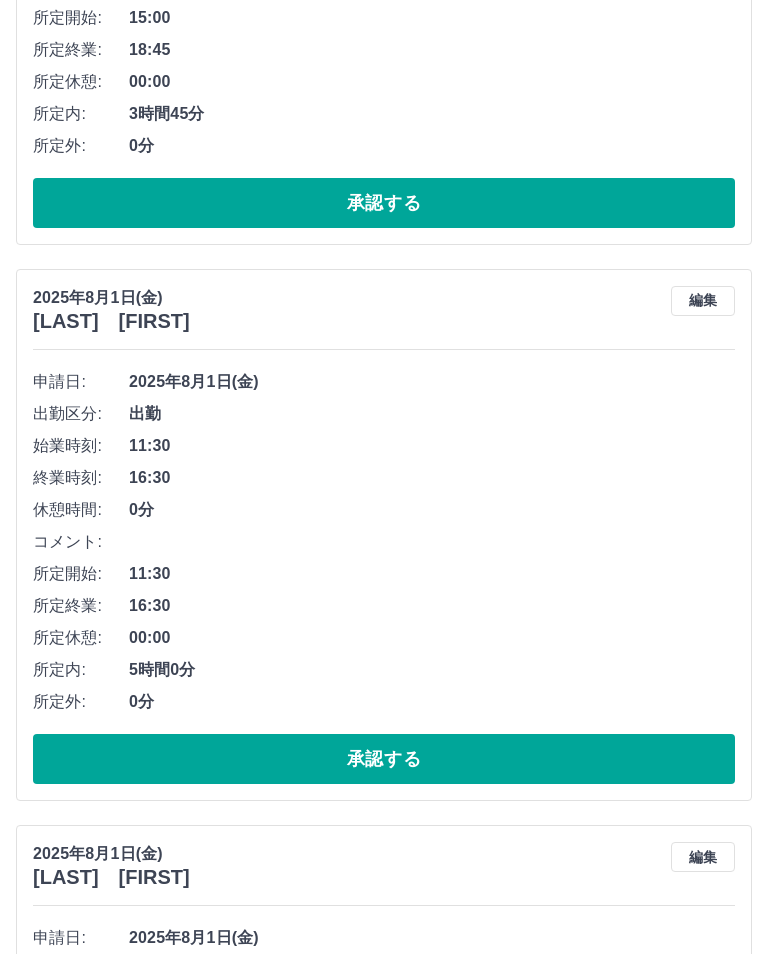 scroll, scrollTop: 7042, scrollLeft: 0, axis: vertical 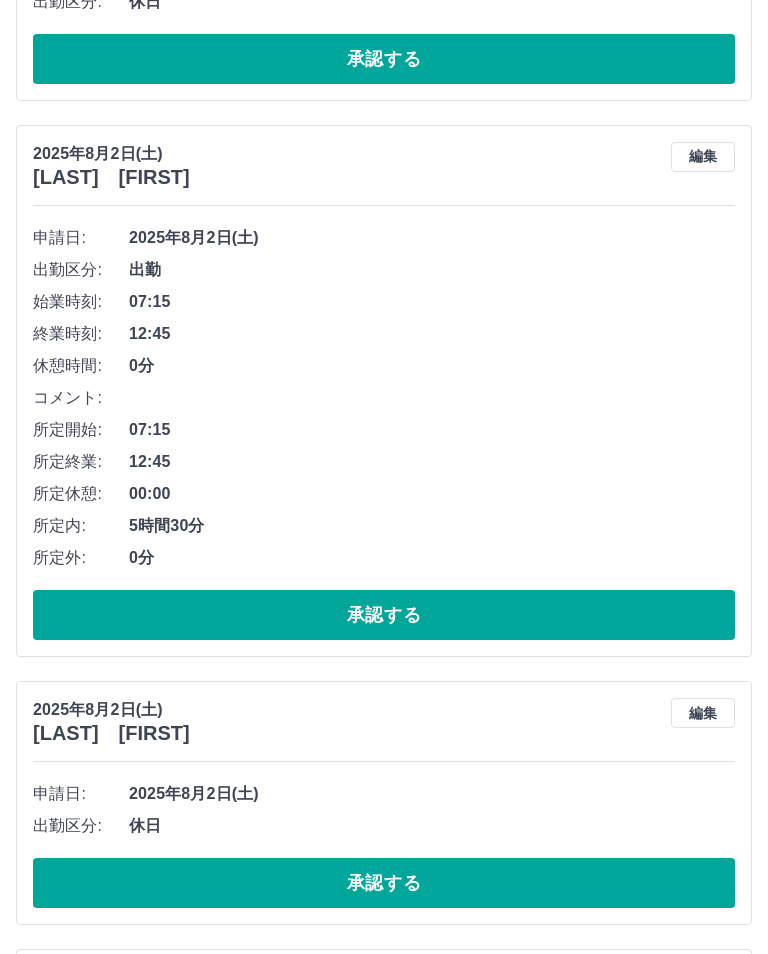click on "承認する" at bounding box center (384, 615) 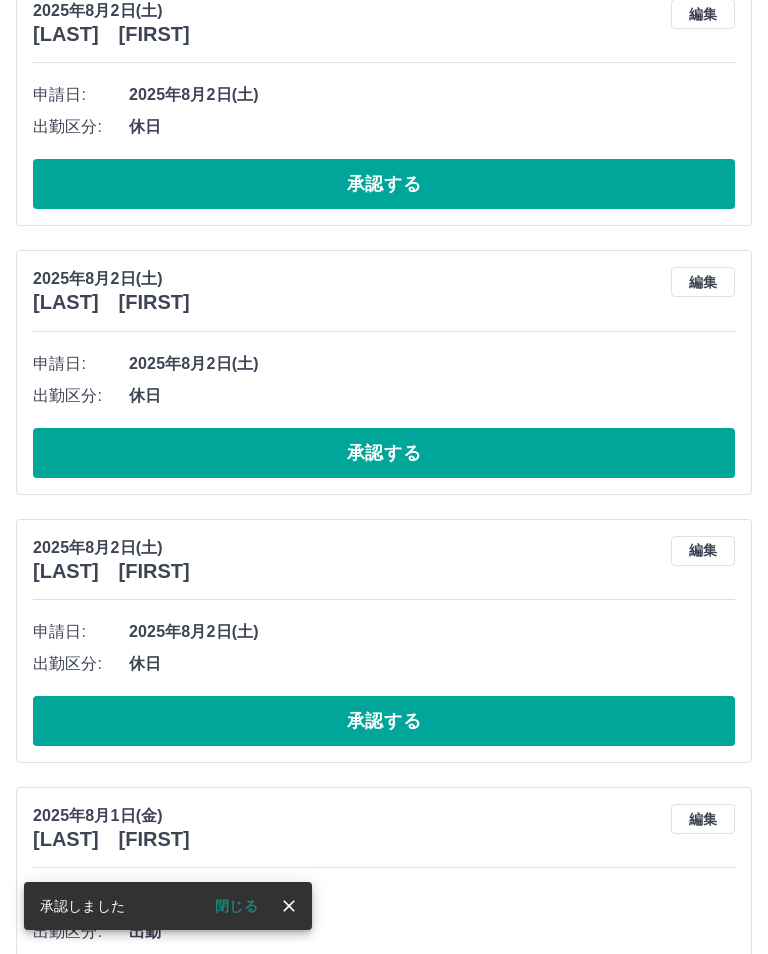 scroll, scrollTop: 5409, scrollLeft: 0, axis: vertical 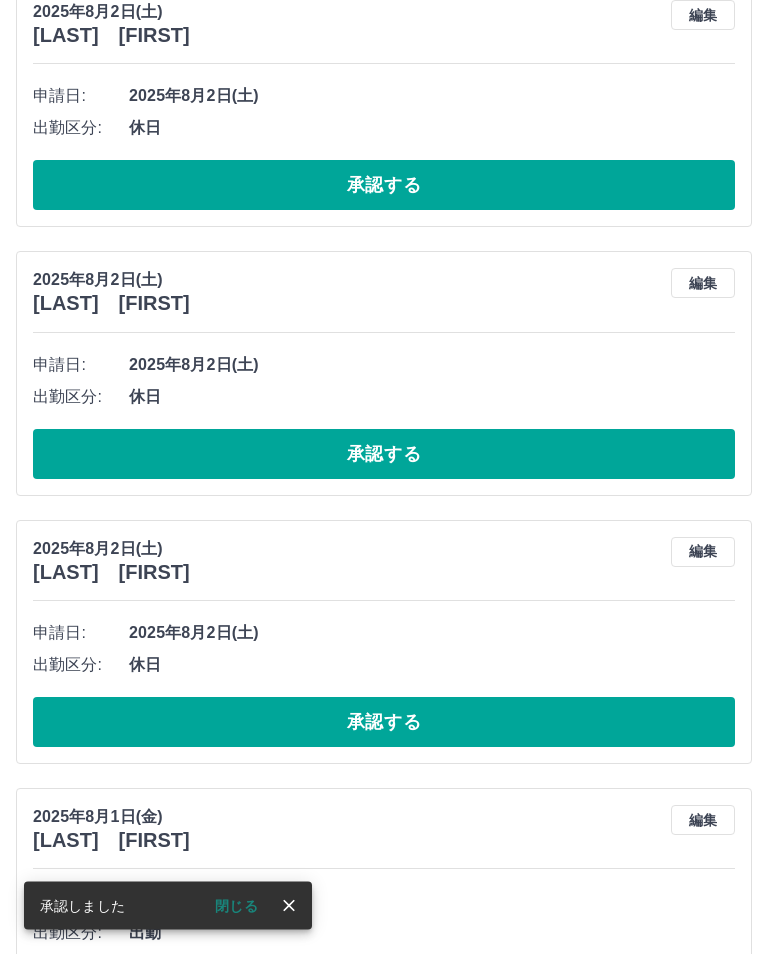 click on "承認する" at bounding box center [384, 455] 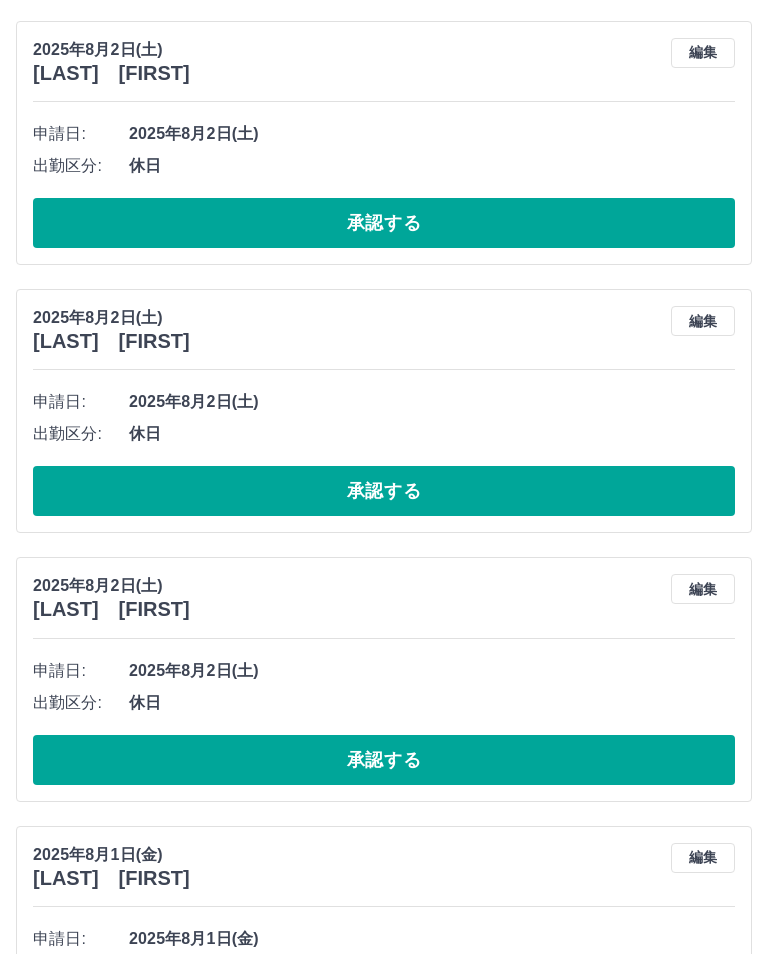 scroll, scrollTop: 5102, scrollLeft: 0, axis: vertical 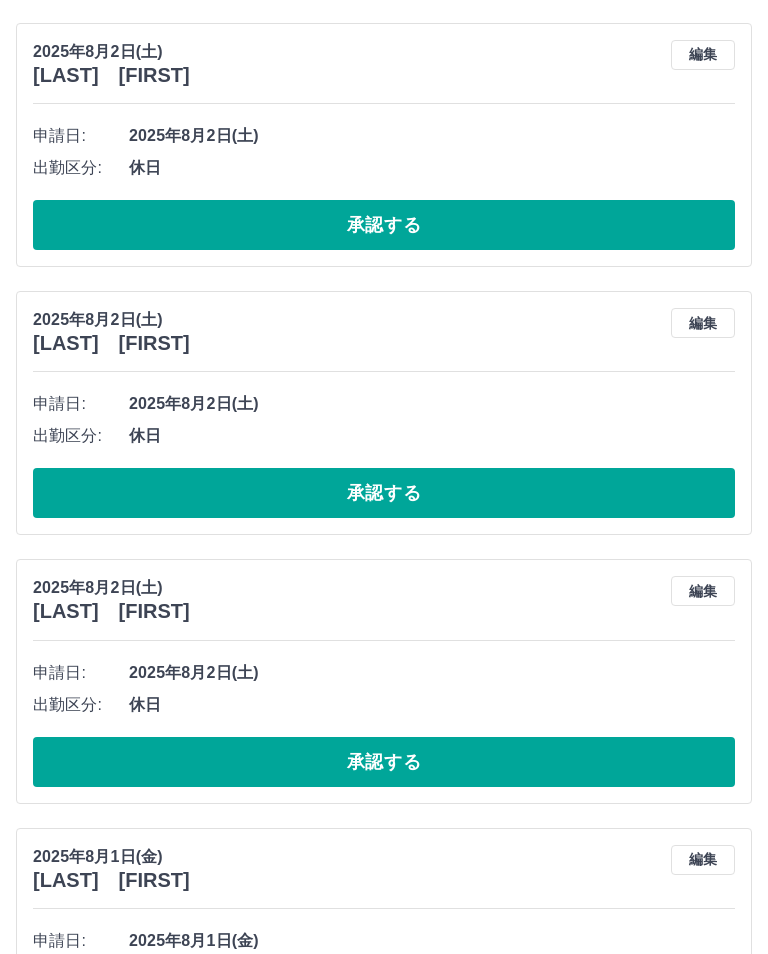 click on "承認する" at bounding box center [384, 493] 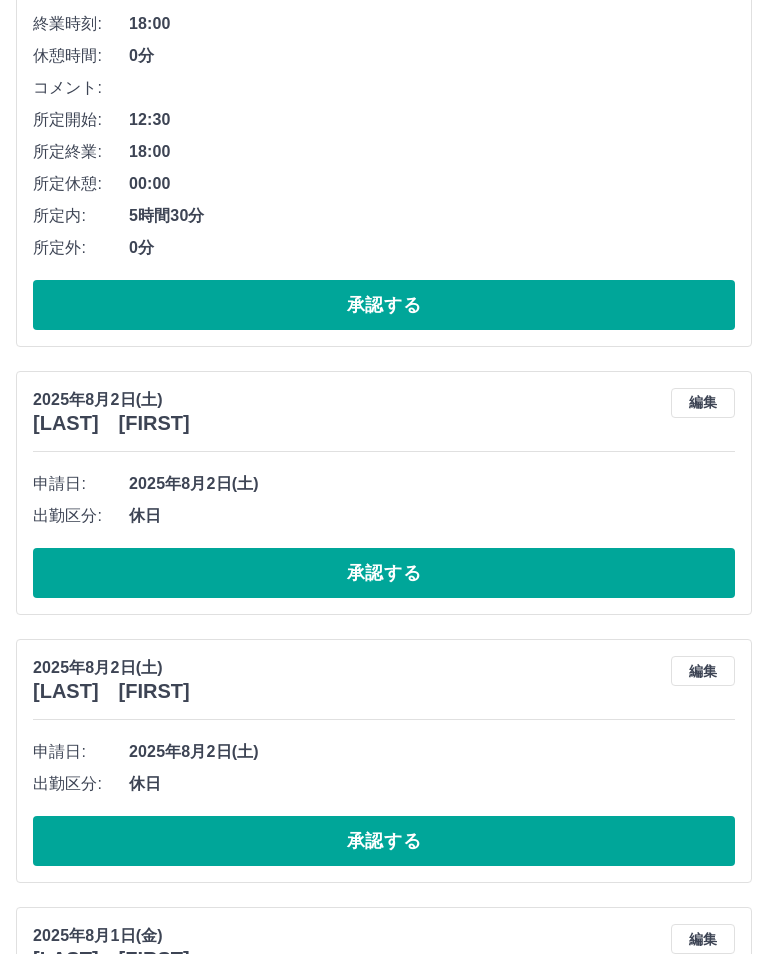 scroll, scrollTop: 4754, scrollLeft: 0, axis: vertical 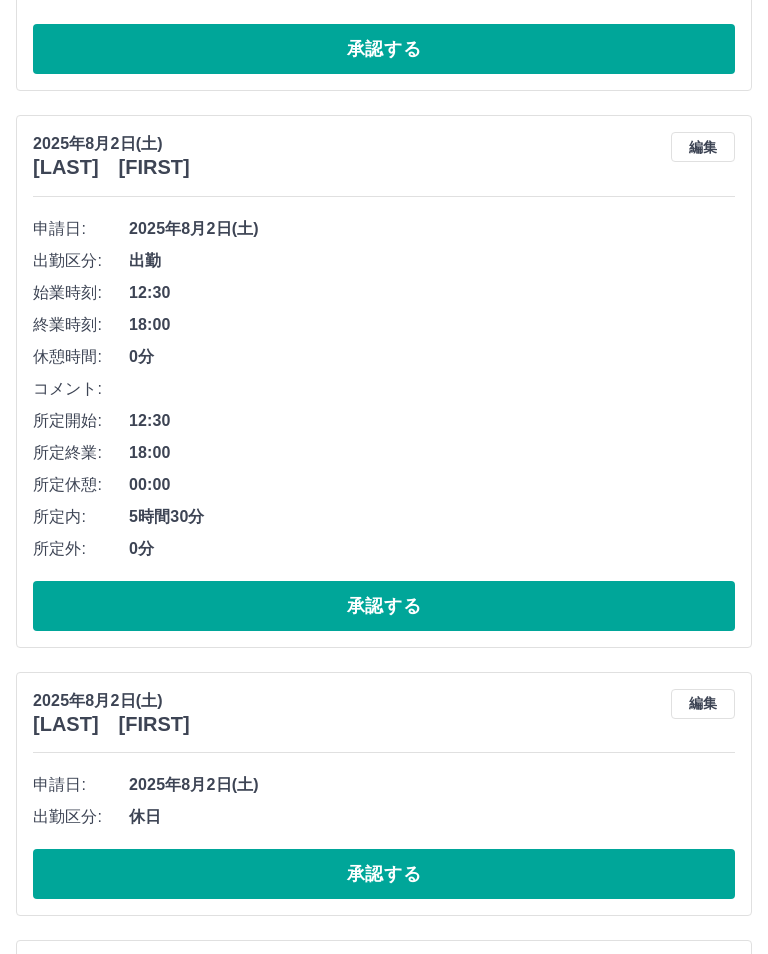 click on "承認する" at bounding box center [384, 606] 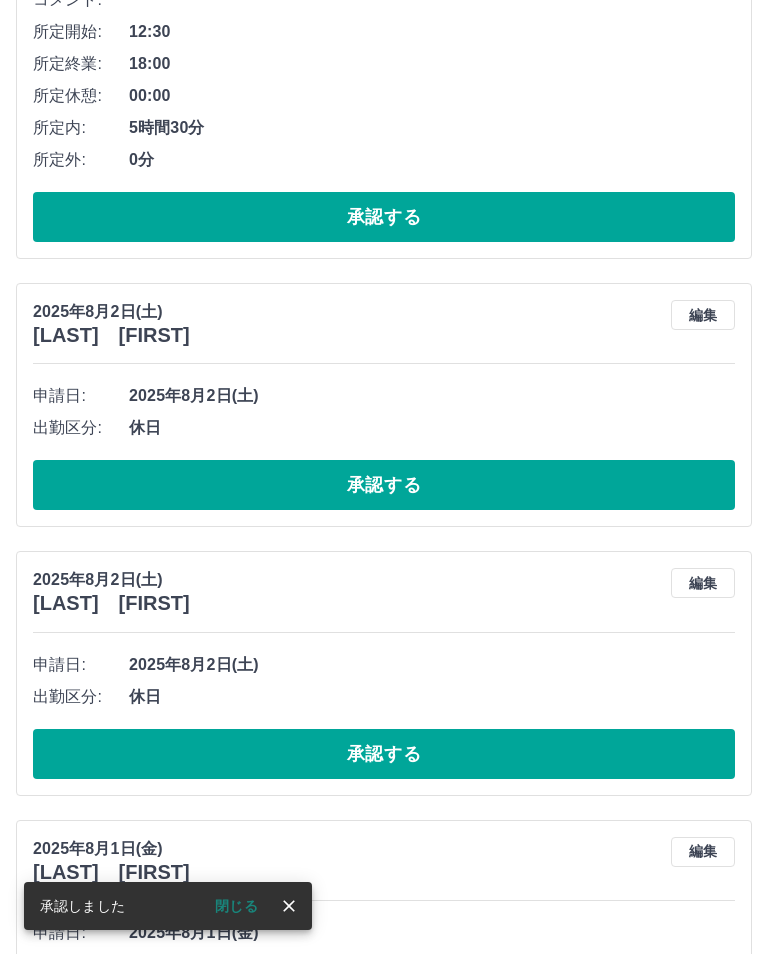 scroll, scrollTop: 4012, scrollLeft: 0, axis: vertical 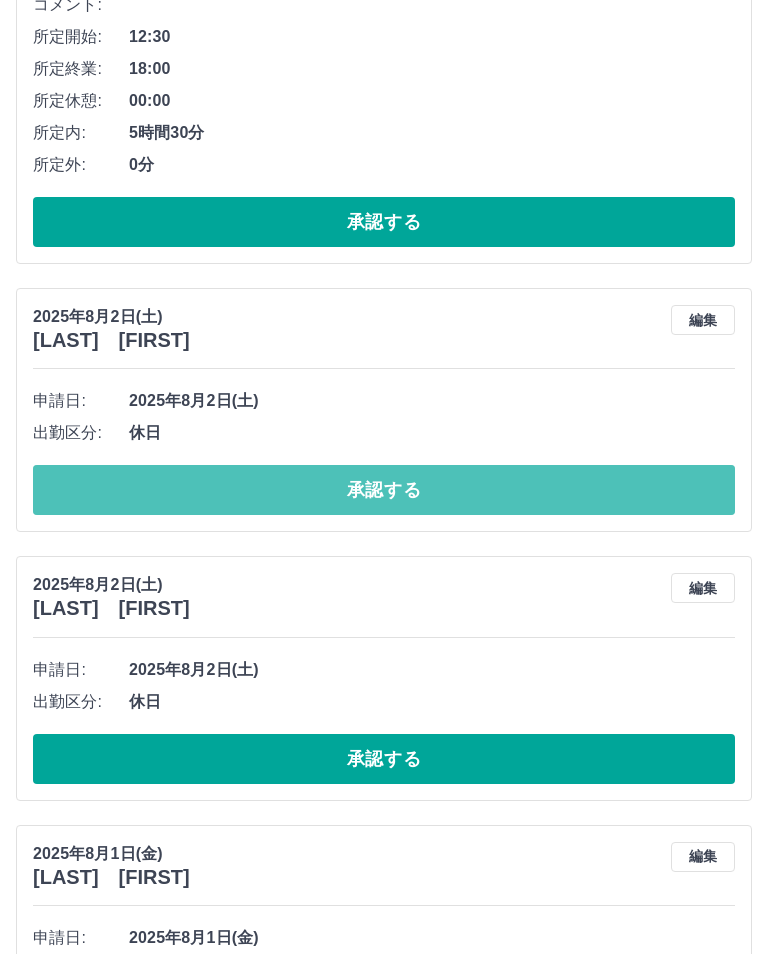 click on "承認する" at bounding box center [384, 490] 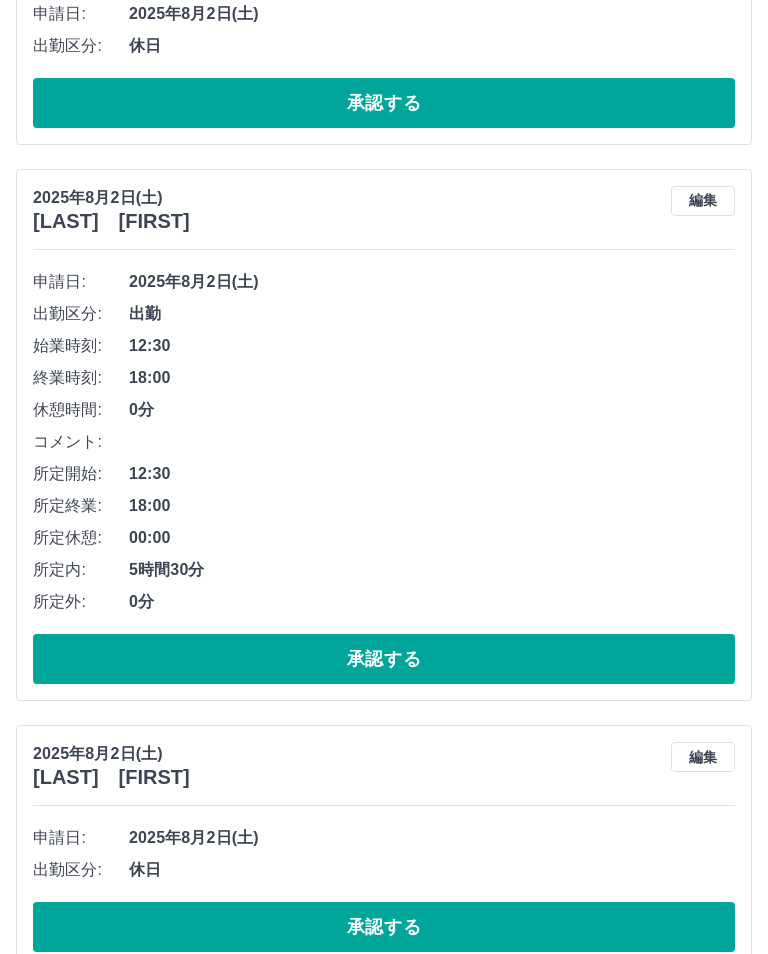 scroll, scrollTop: 3575, scrollLeft: 0, axis: vertical 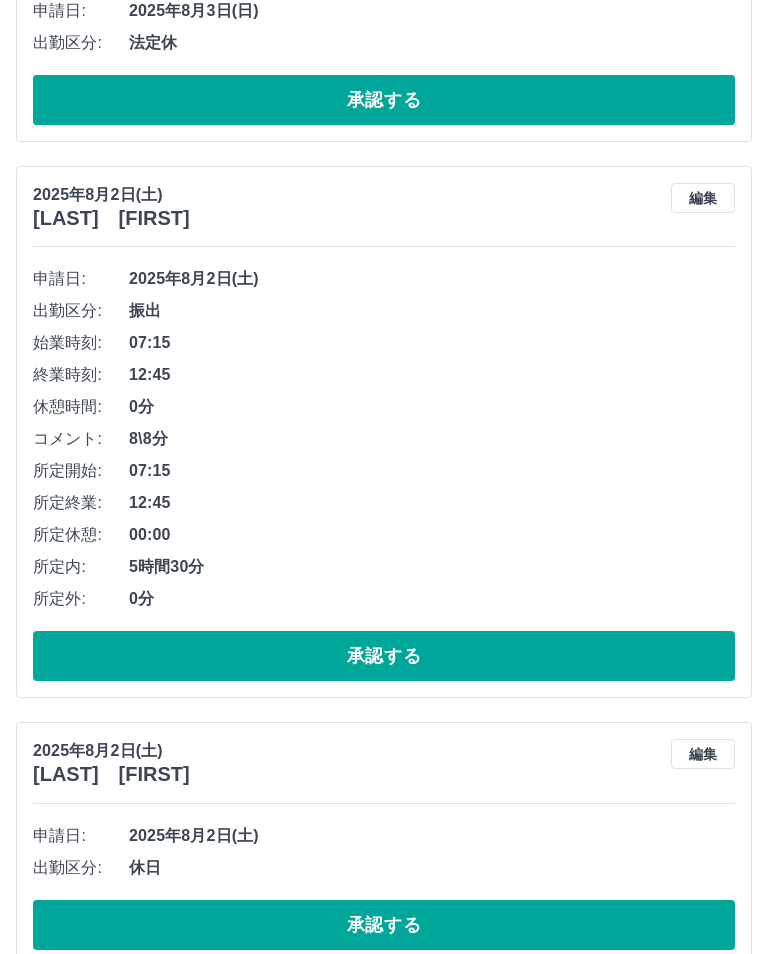click on "承認する" at bounding box center (384, 656) 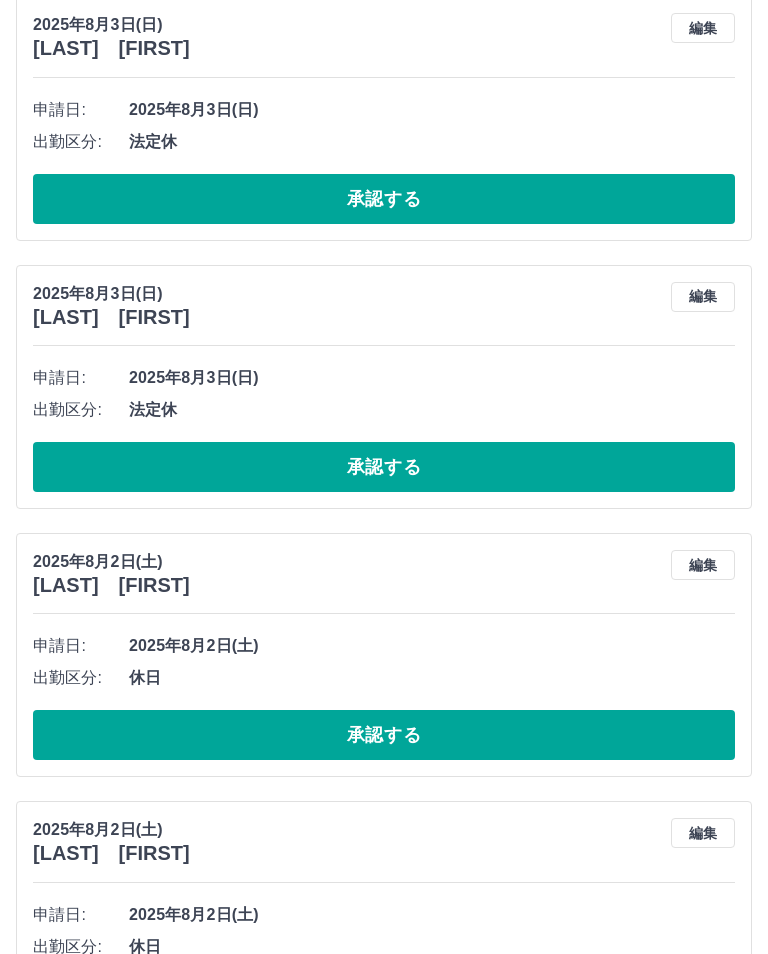 scroll, scrollTop: 2387, scrollLeft: 0, axis: vertical 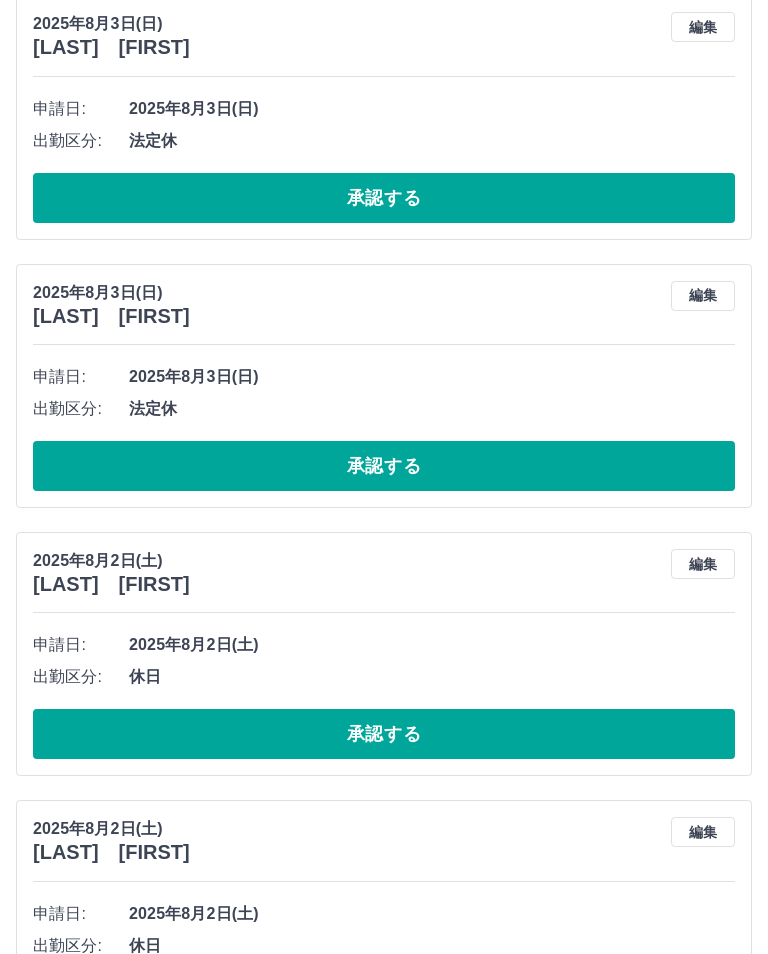 click on "承認する" at bounding box center [384, 734] 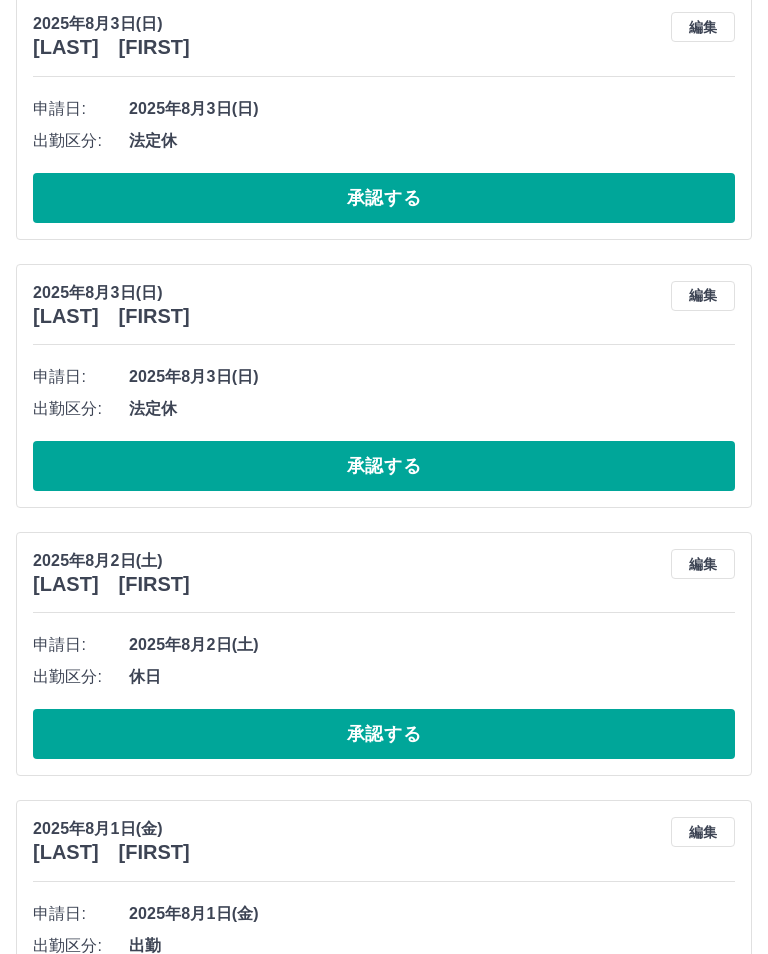 click on "承認する" at bounding box center [384, 466] 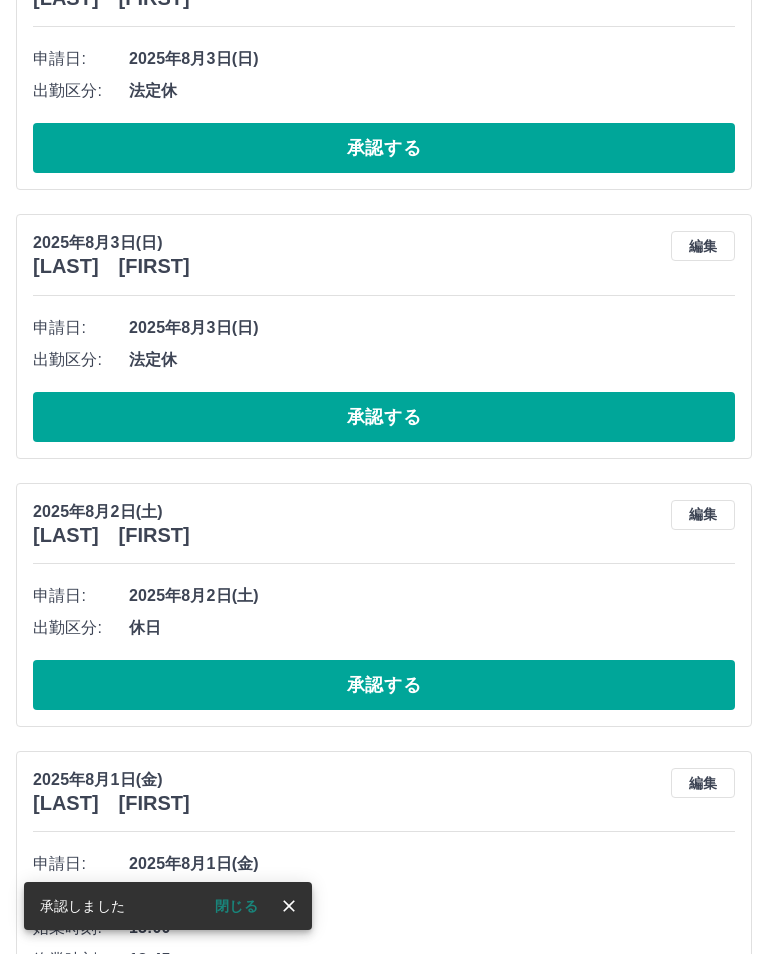 scroll, scrollTop: 2170, scrollLeft: 0, axis: vertical 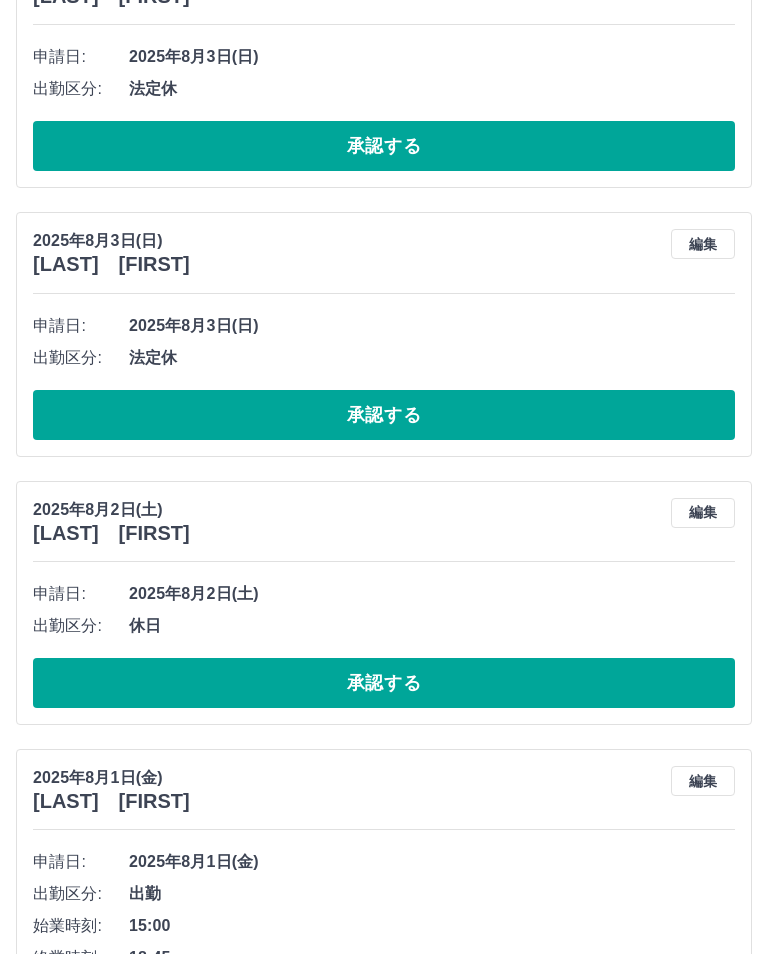 click on "承認する" at bounding box center (384, 415) 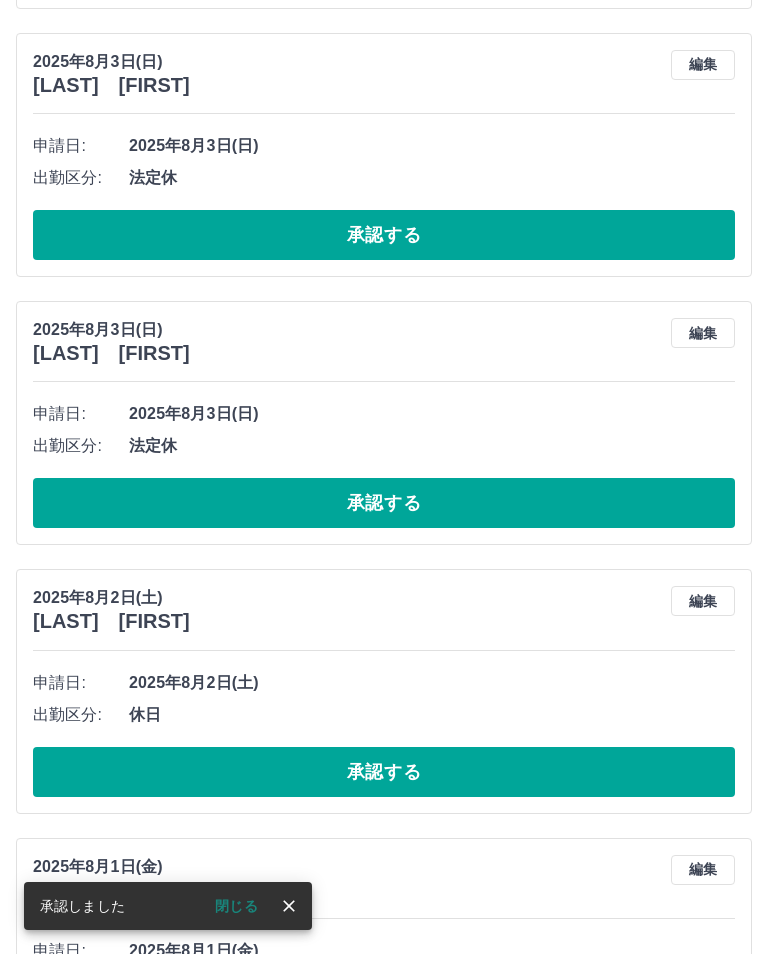 scroll, scrollTop: 1811, scrollLeft: 0, axis: vertical 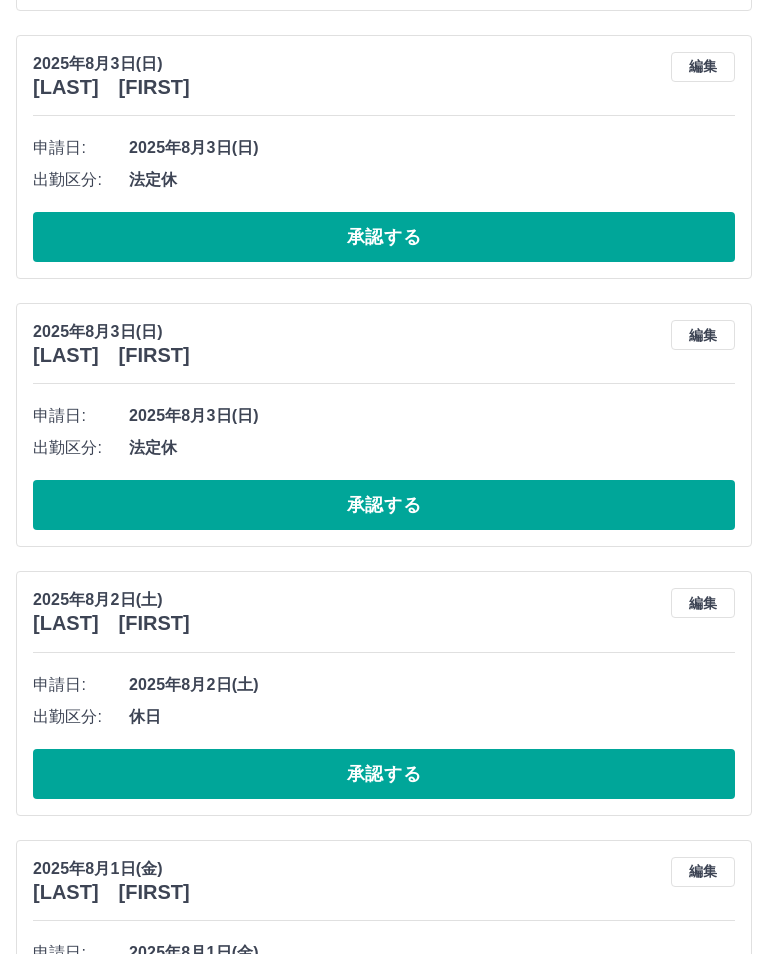 click on "承認する" at bounding box center (384, 505) 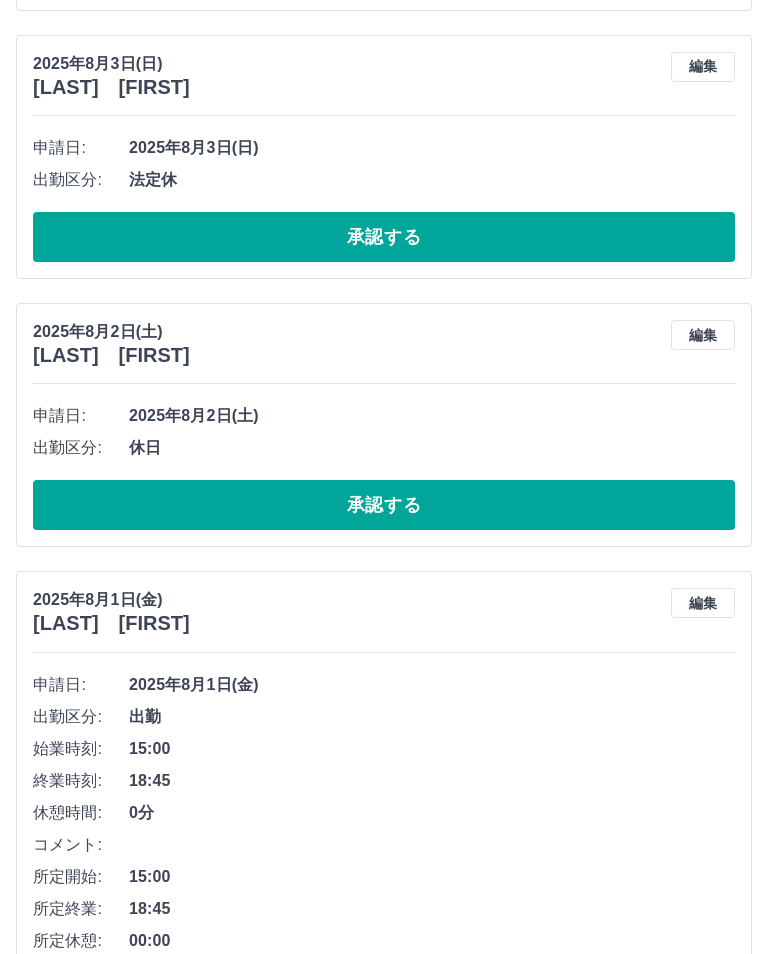 click on "承認する" at bounding box center [384, 237] 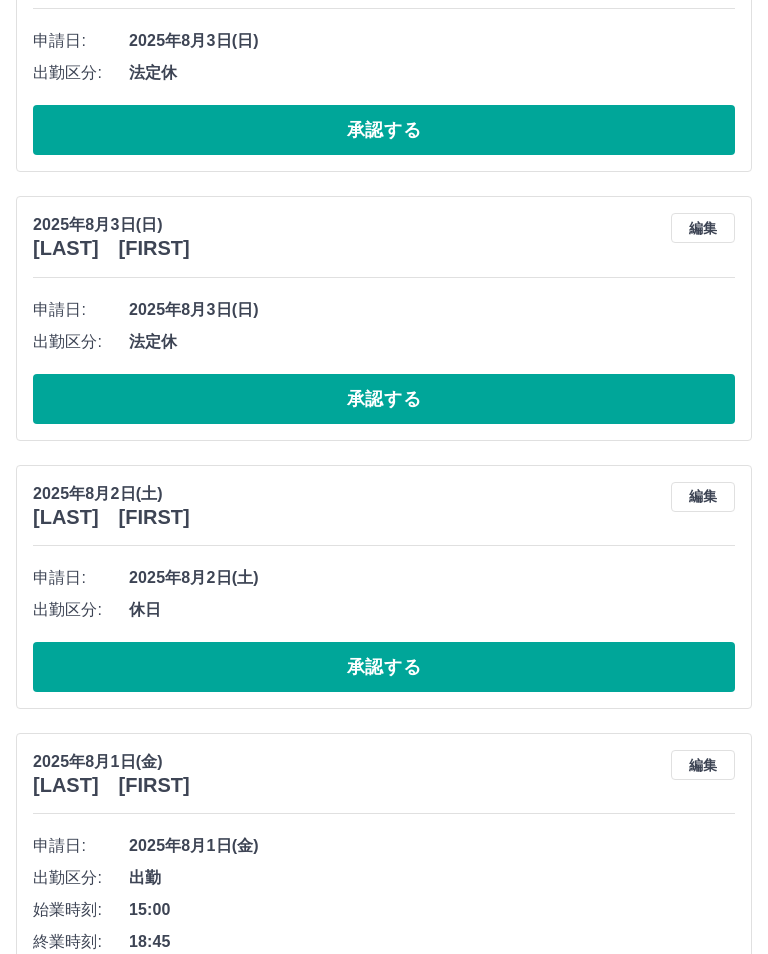 click on "承認する" at bounding box center [384, 400] 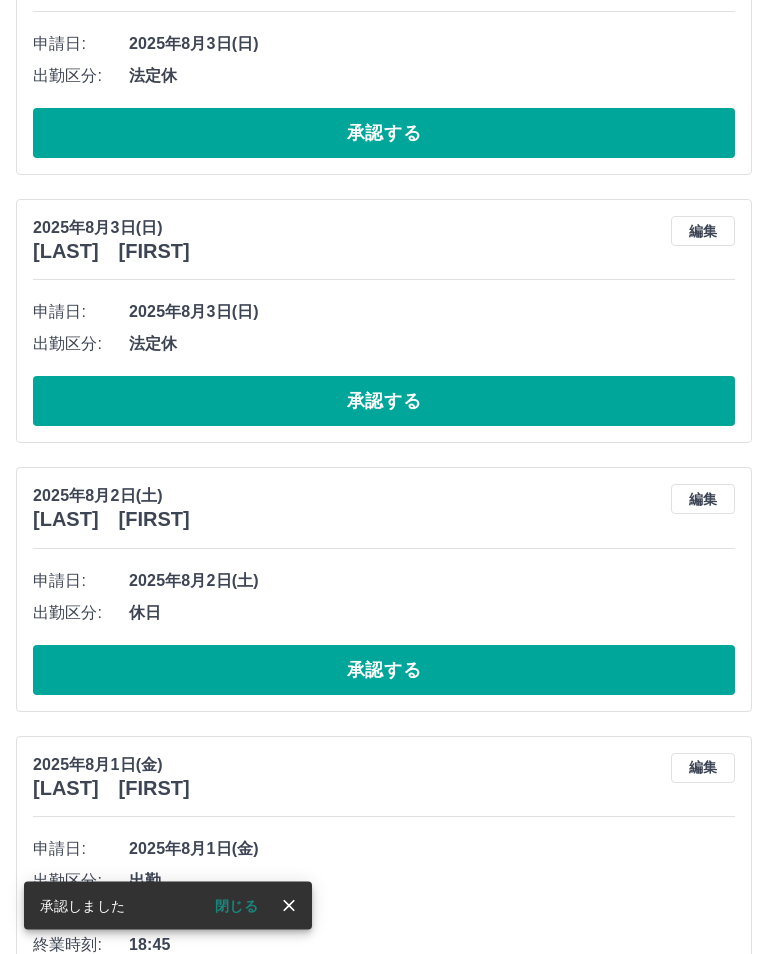 scroll, scrollTop: 1110, scrollLeft: 0, axis: vertical 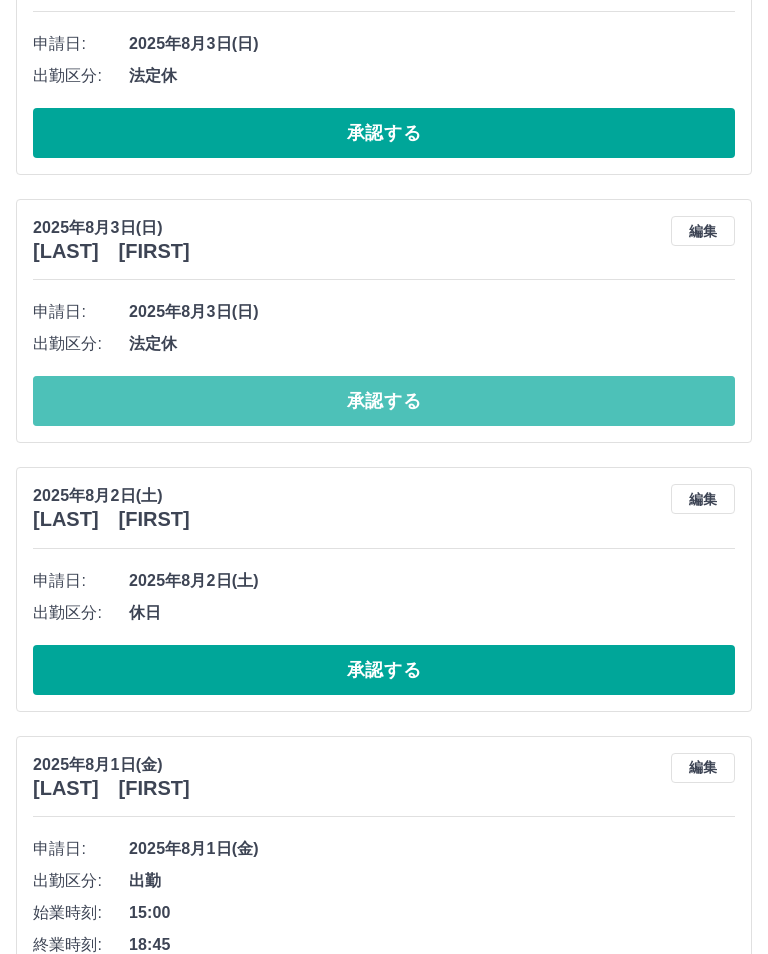 click on "承認する" at bounding box center (384, 401) 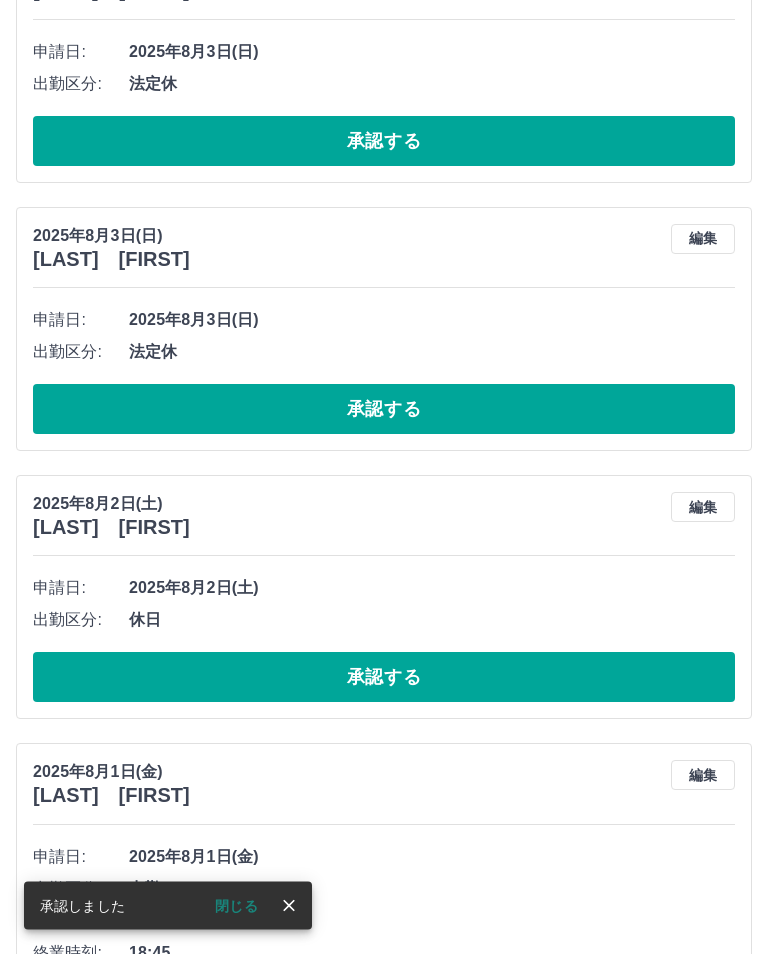 scroll, scrollTop: 834, scrollLeft: 0, axis: vertical 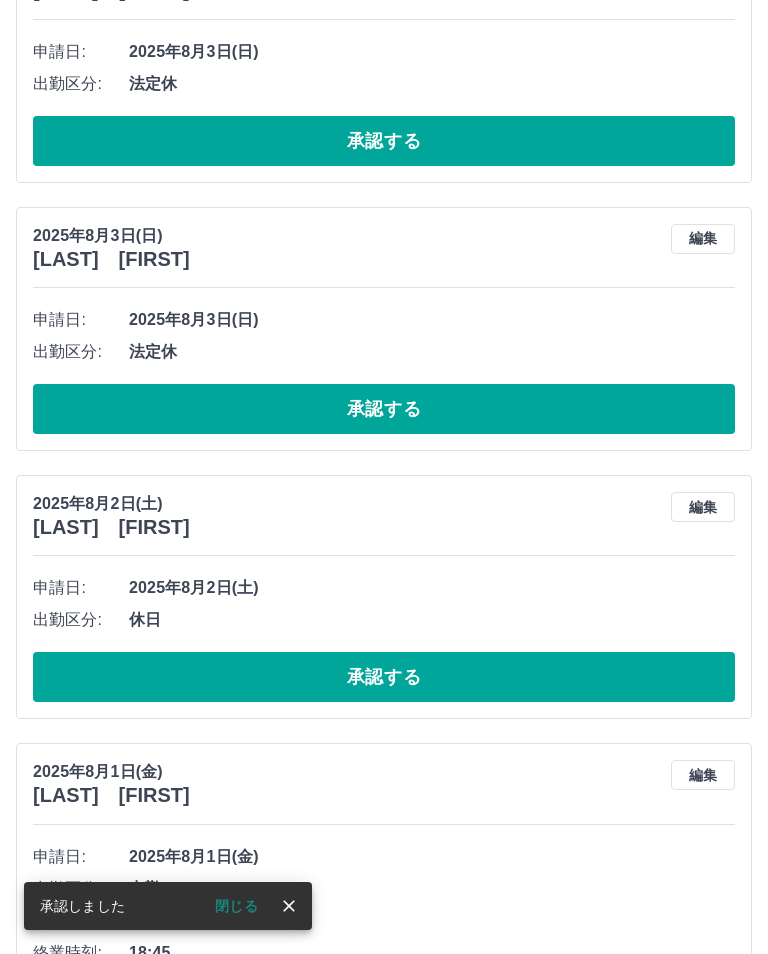 click on "承認する" at bounding box center [384, 409] 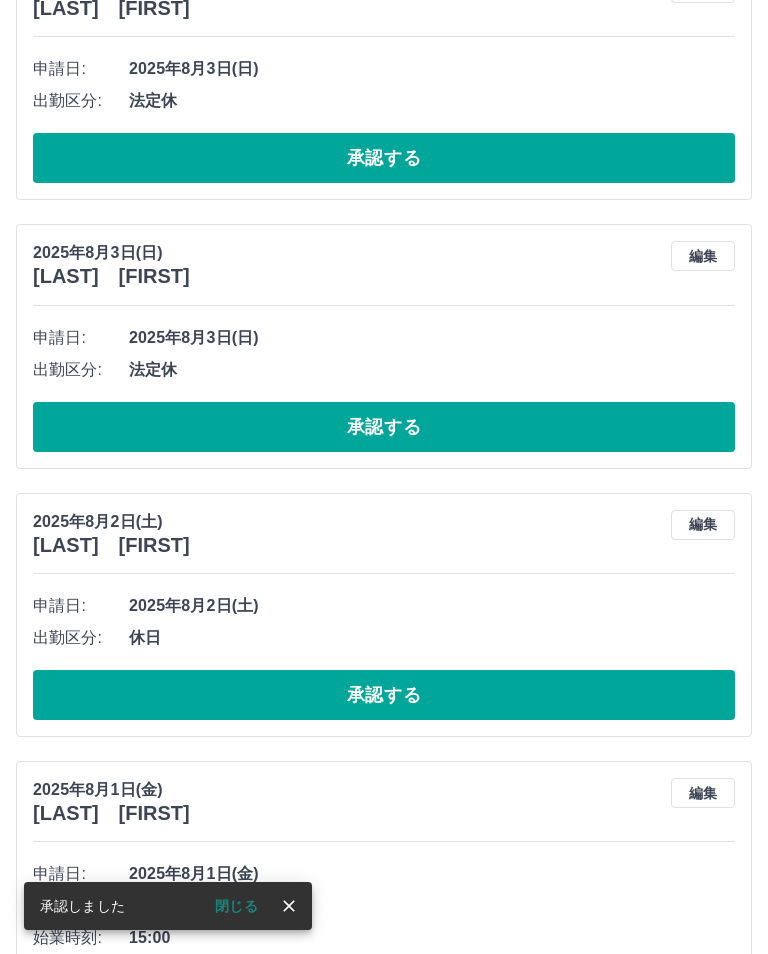 scroll, scrollTop: 547, scrollLeft: 0, axis: vertical 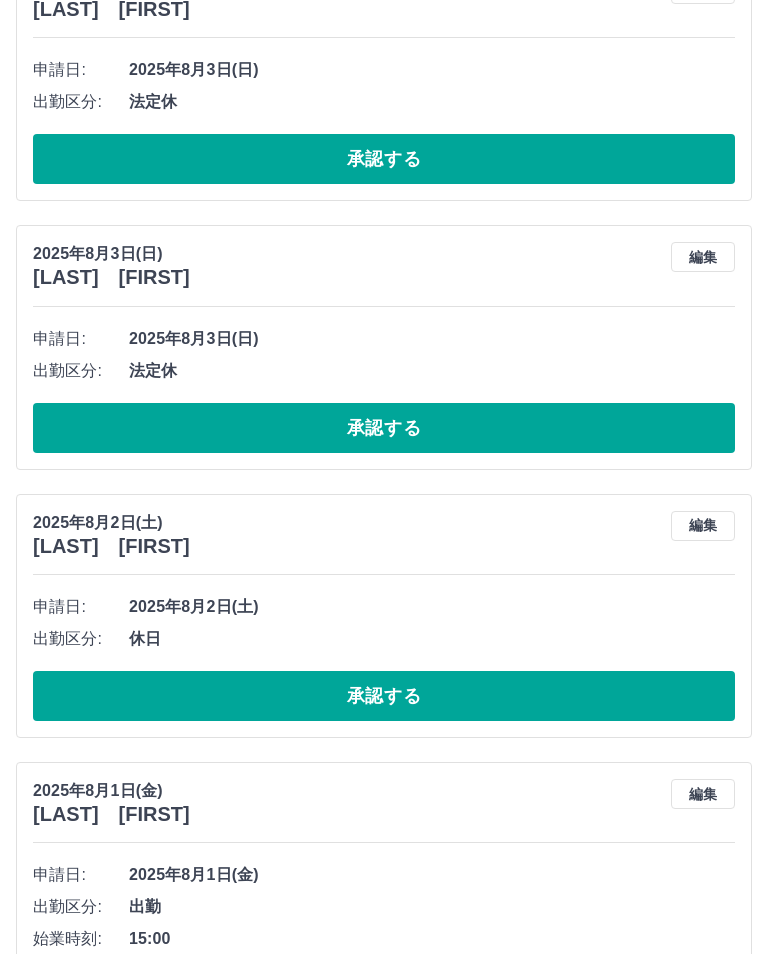 click on "承認する" at bounding box center (384, 428) 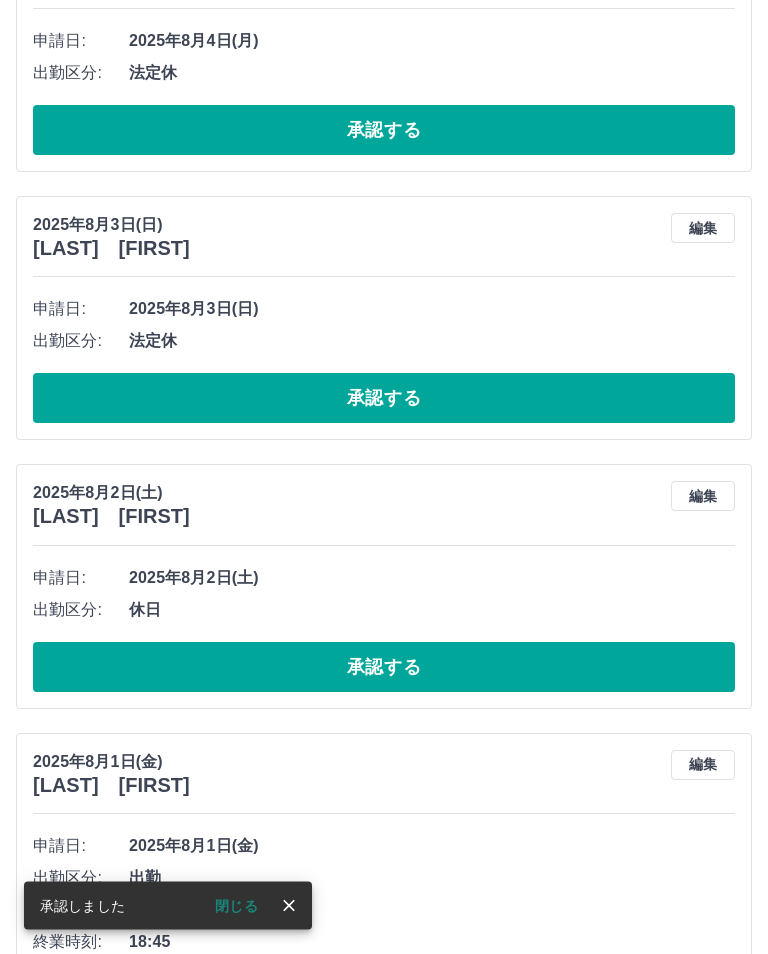 scroll, scrollTop: 308, scrollLeft: 0, axis: vertical 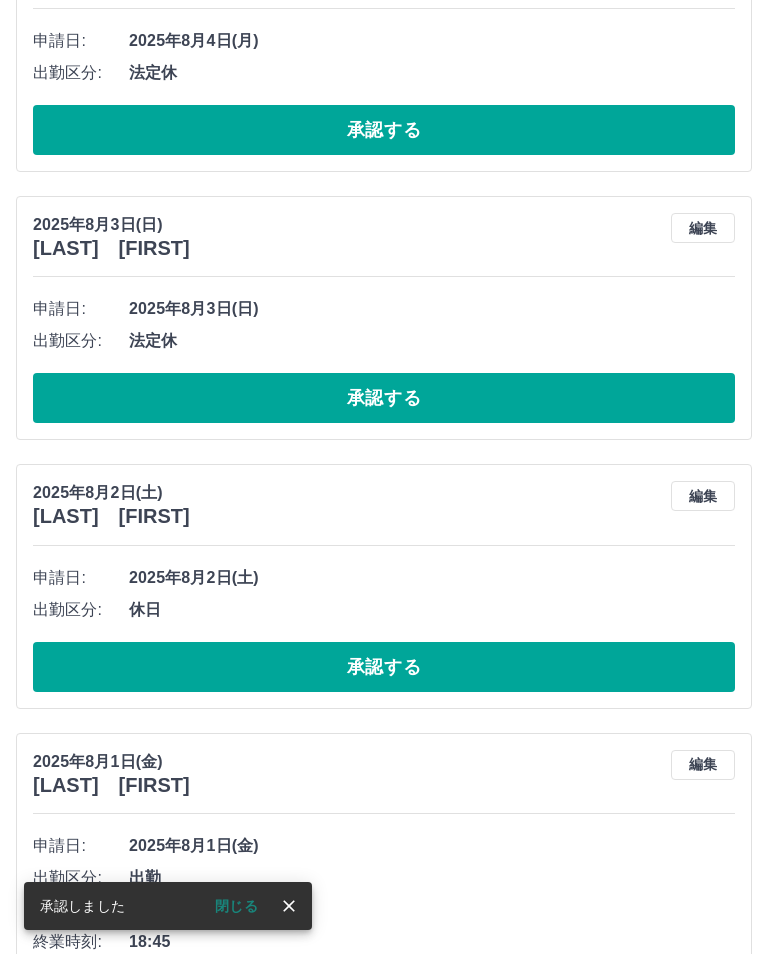click on "承認する" at bounding box center [384, 398] 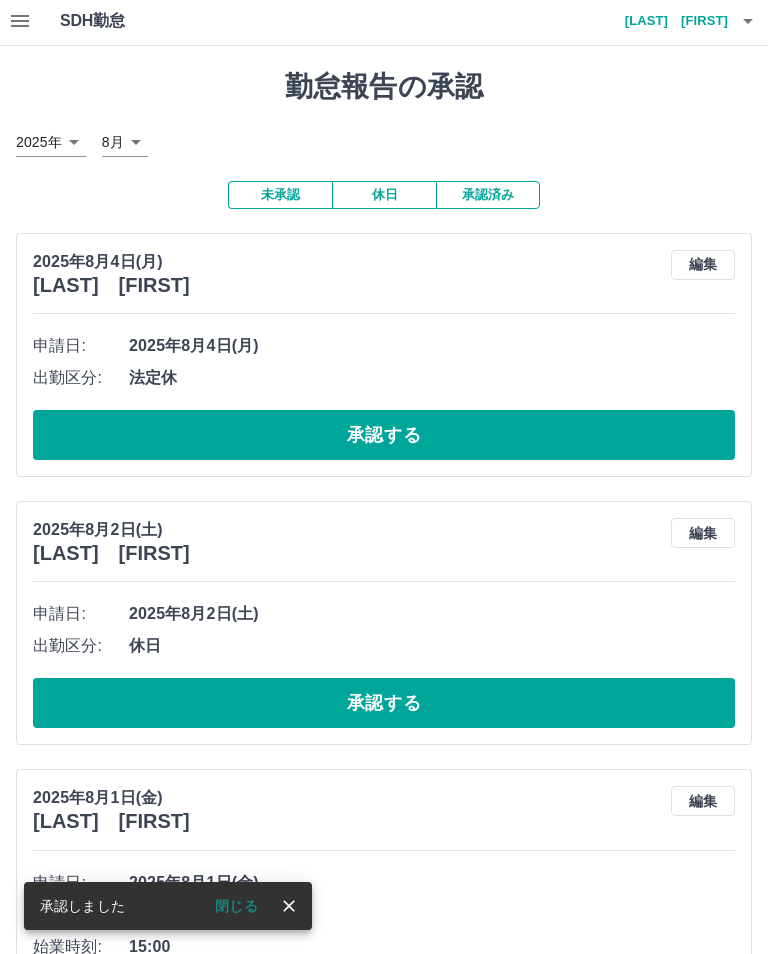 scroll, scrollTop: 2, scrollLeft: 0, axis: vertical 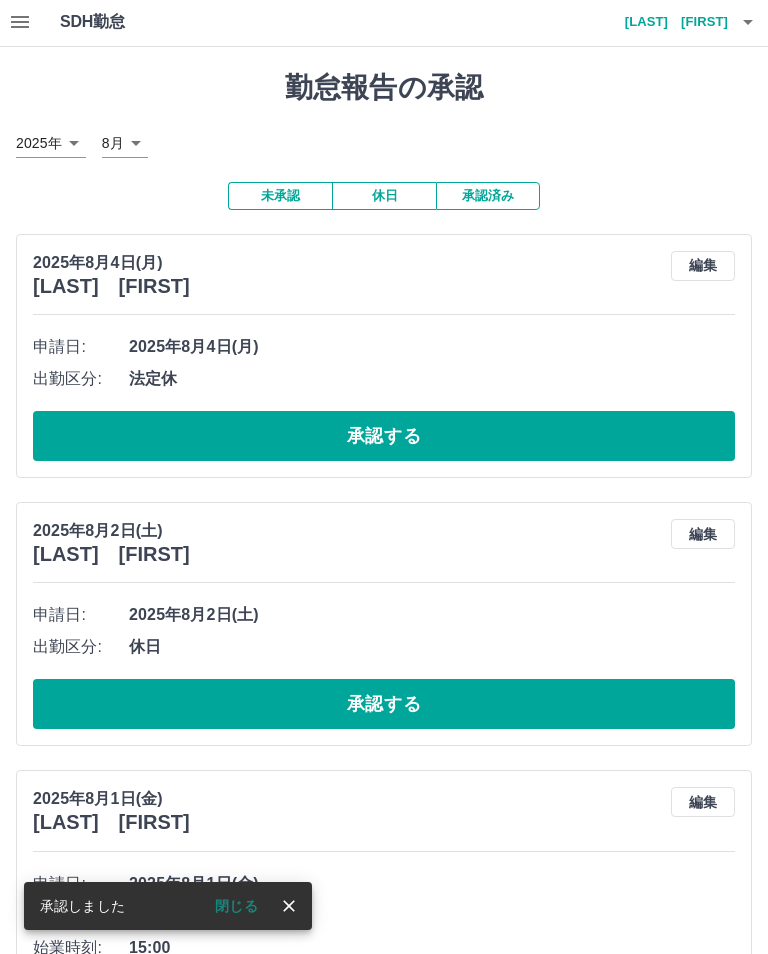 click on "承認する" at bounding box center [384, 436] 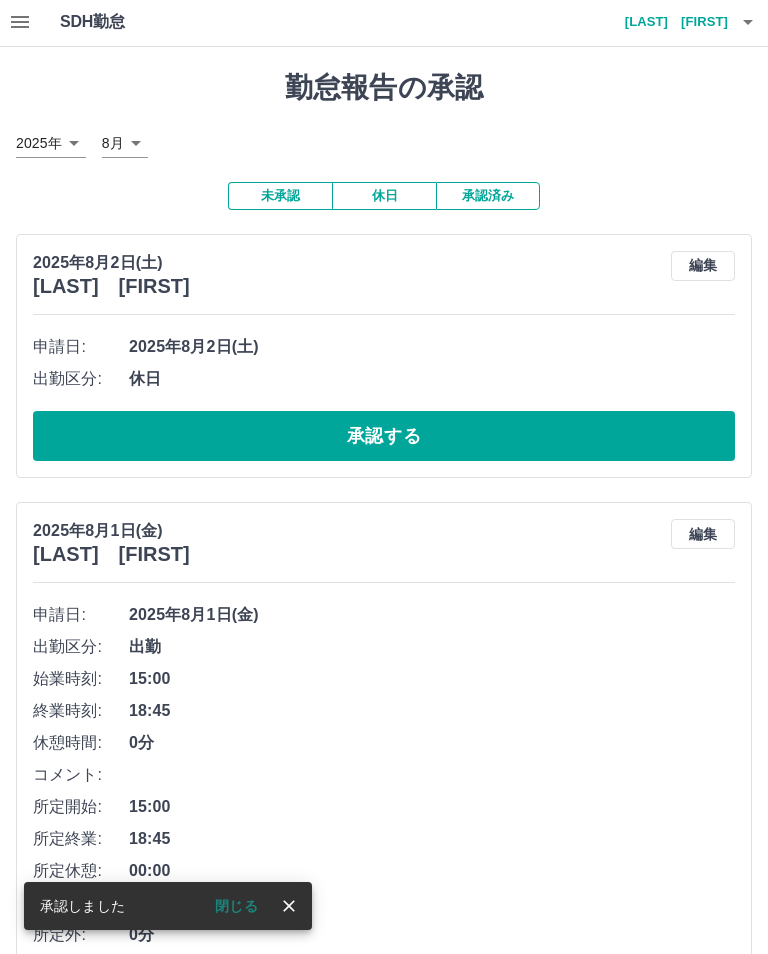 scroll, scrollTop: 0, scrollLeft: 0, axis: both 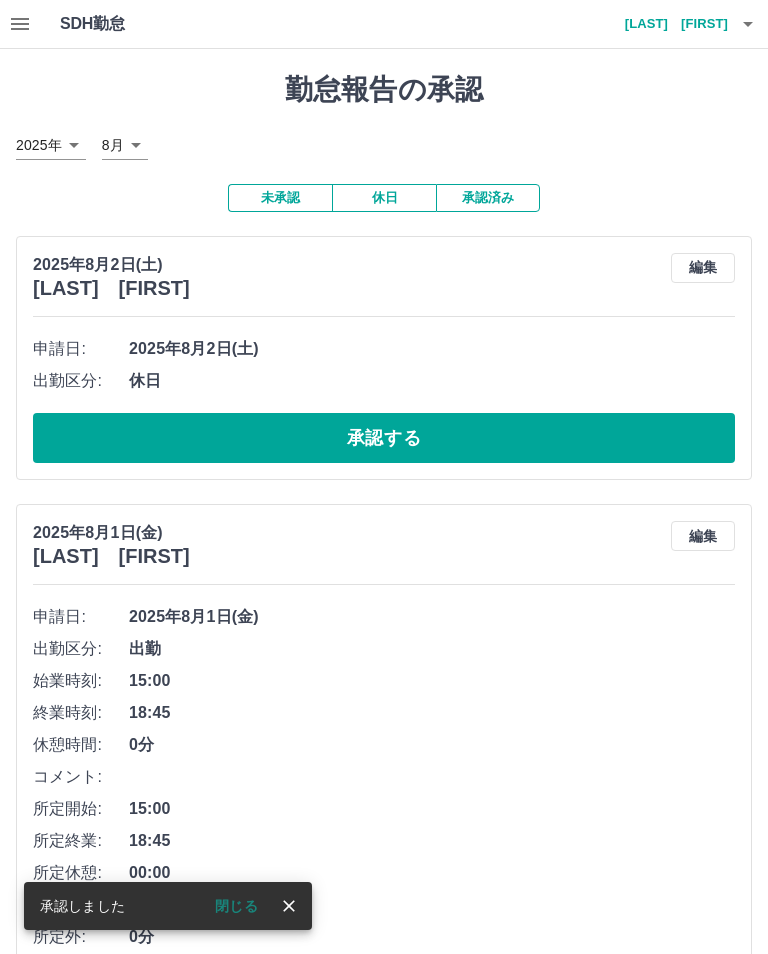 click on "承認済み" at bounding box center [488, 198] 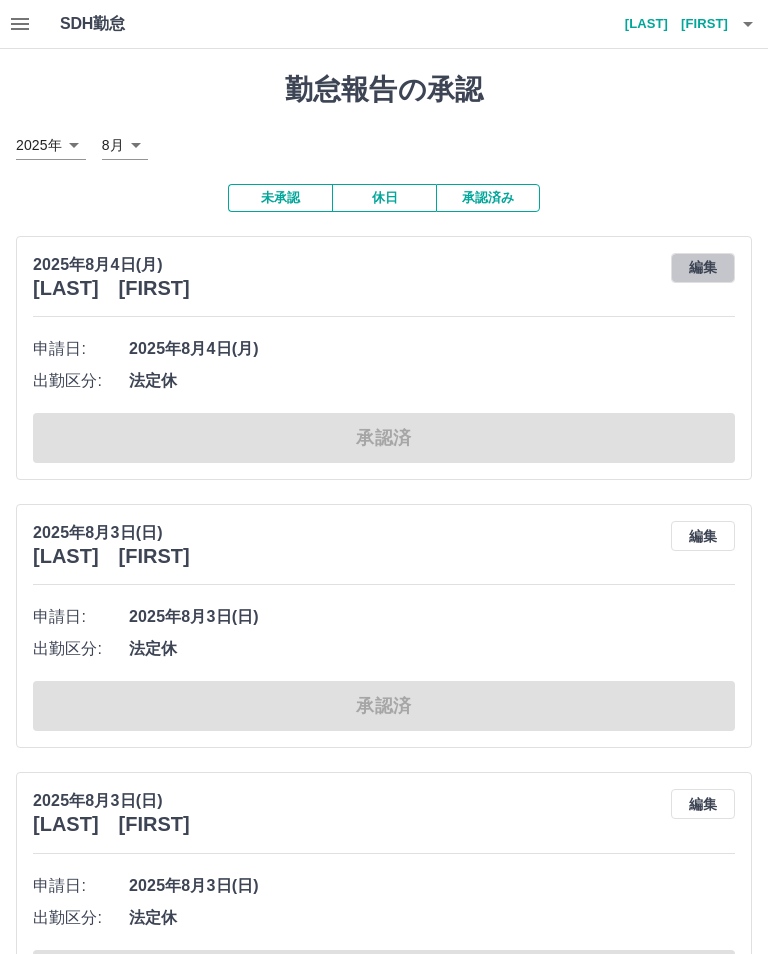 click on "編集" at bounding box center [703, 268] 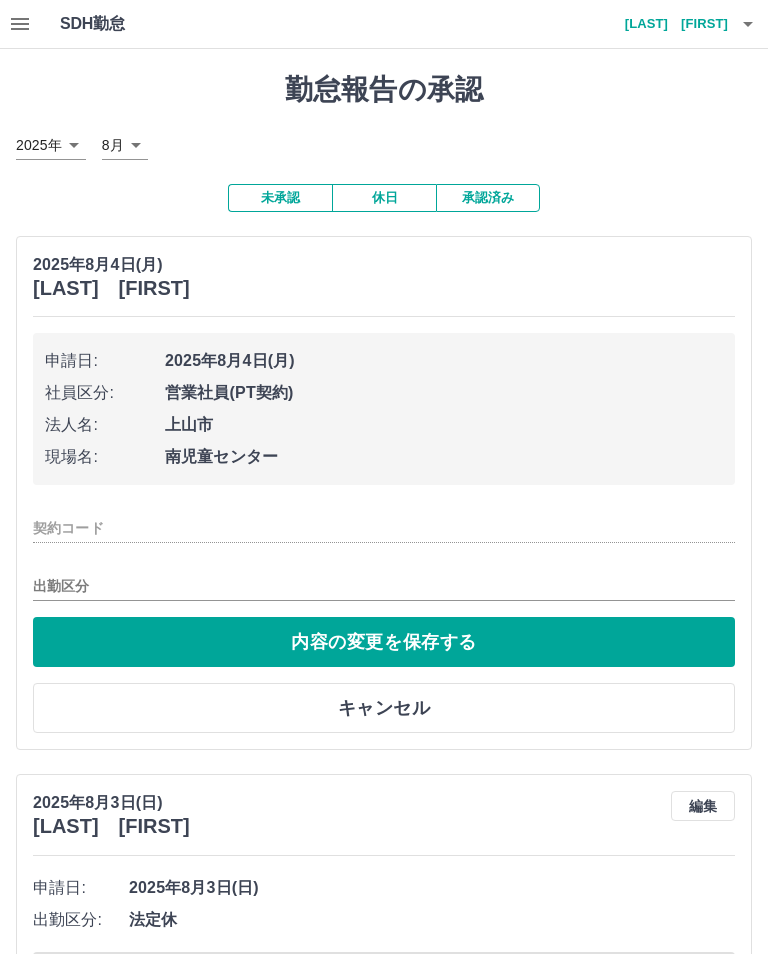 type on "********" 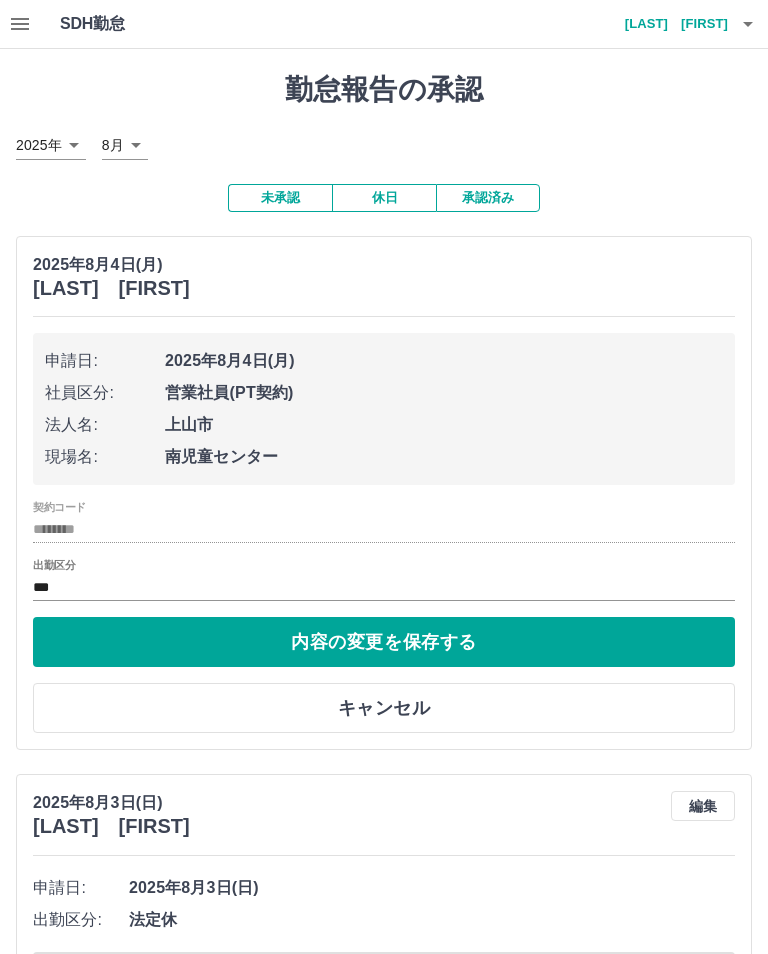 click on "***" at bounding box center (384, 587) 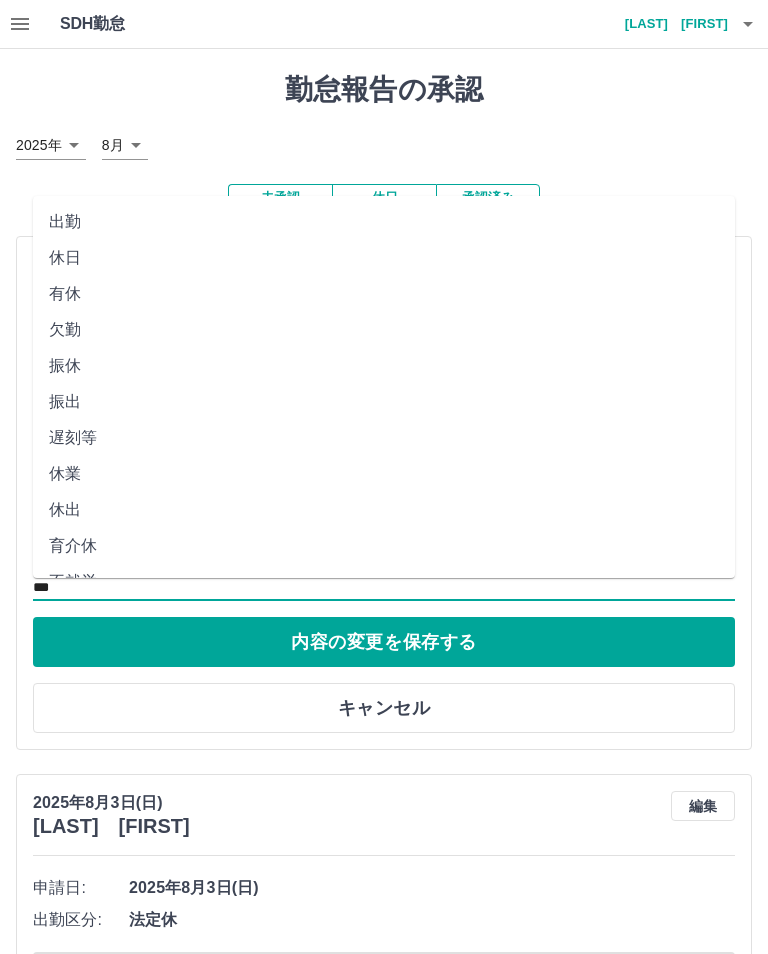 click on "振休" at bounding box center [384, 366] 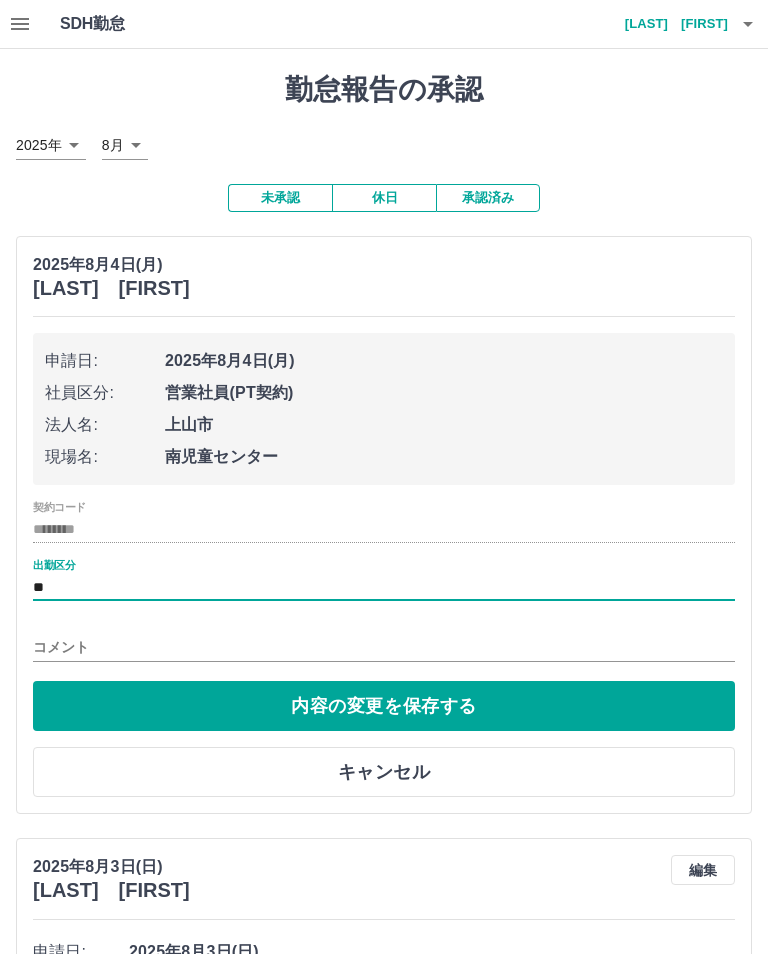 click on "2025年8月4日(月)" at bounding box center [111, 265] 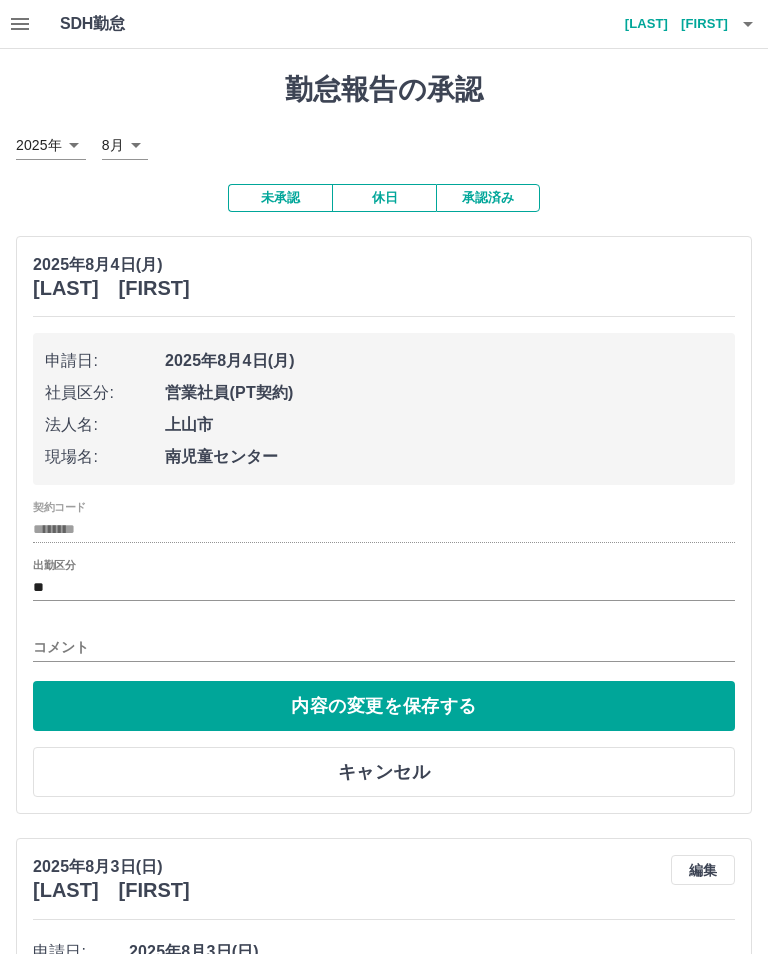 click on "2025年8月4日(月)" at bounding box center [111, 265] 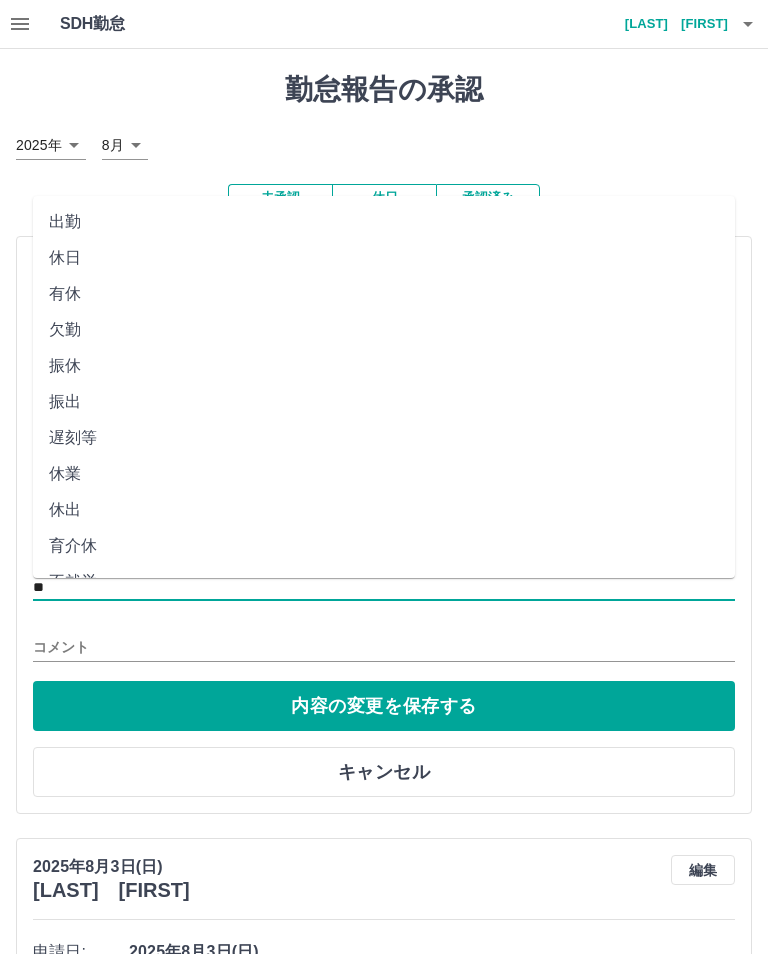click on "出勤" at bounding box center (384, 222) 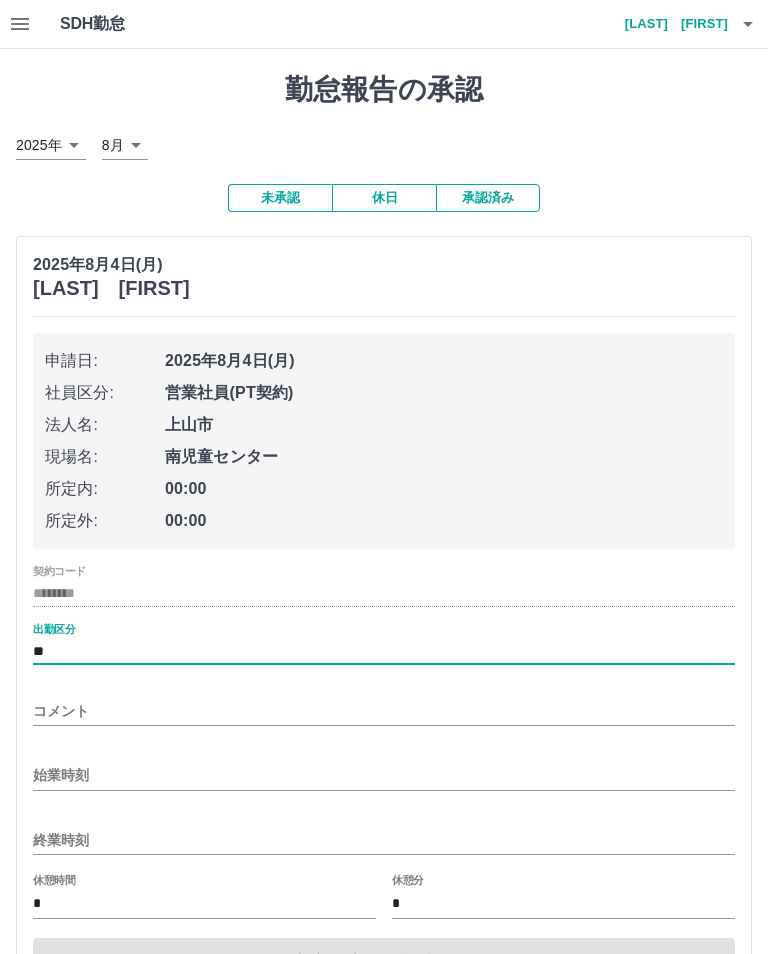 click on "始業時刻" at bounding box center (384, 775) 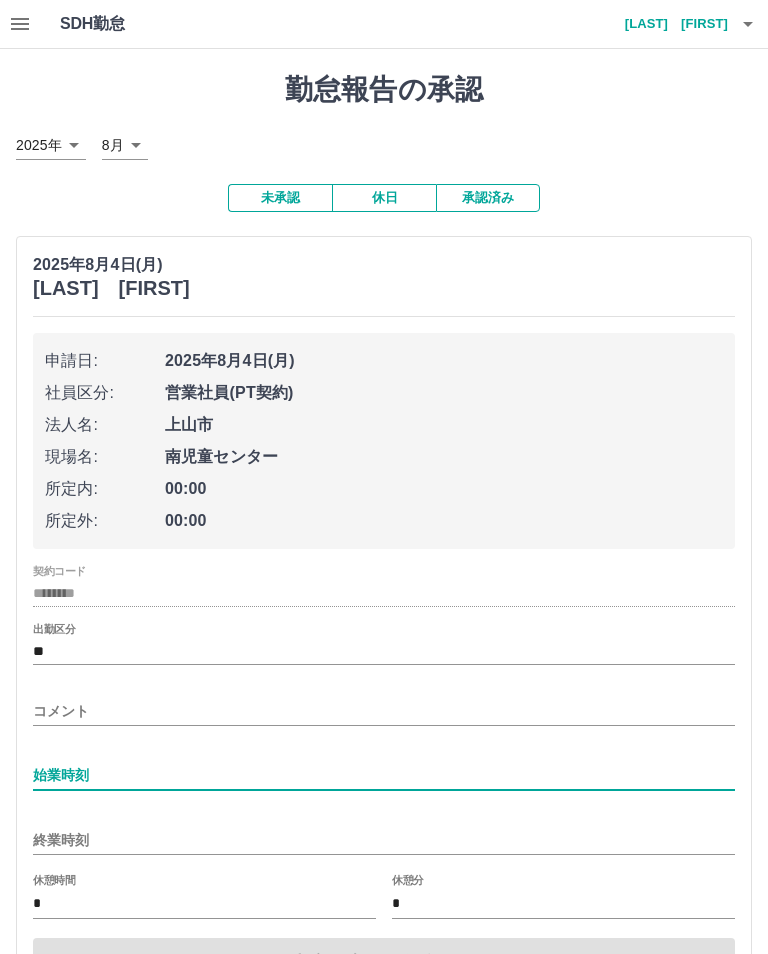 scroll, scrollTop: 142, scrollLeft: 0, axis: vertical 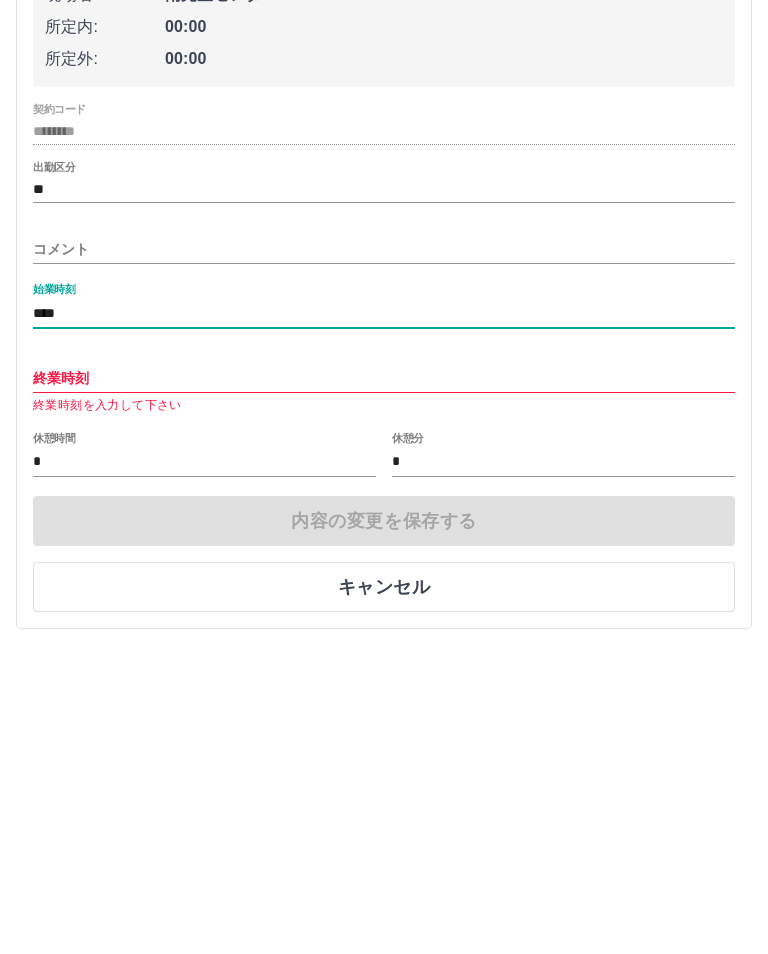 type on "****" 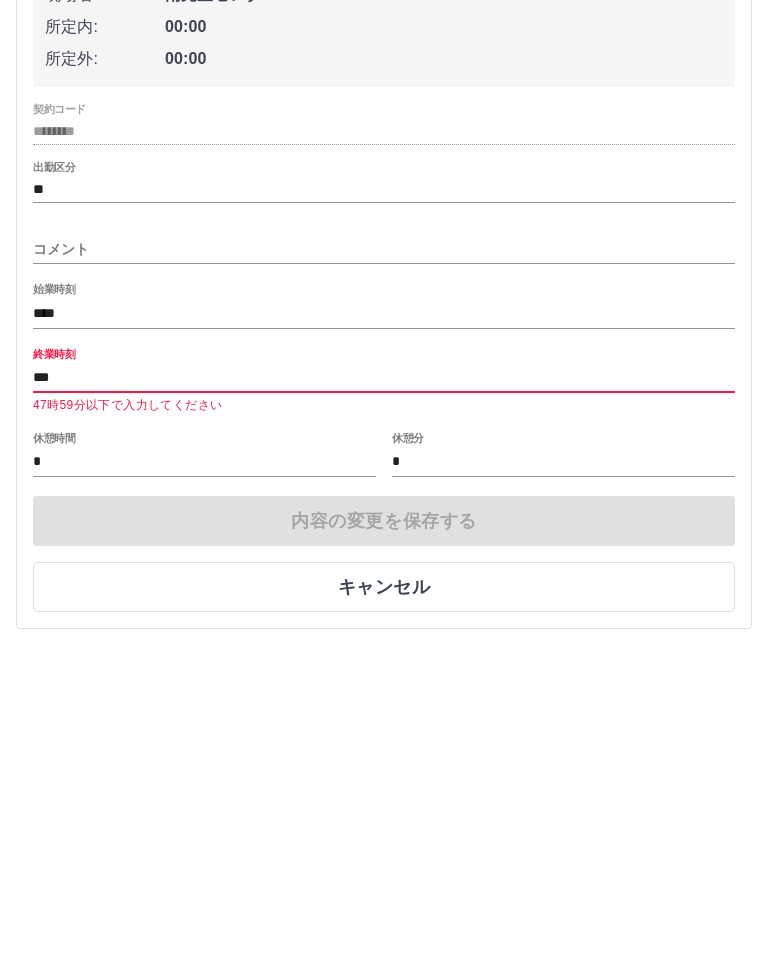 type on "****" 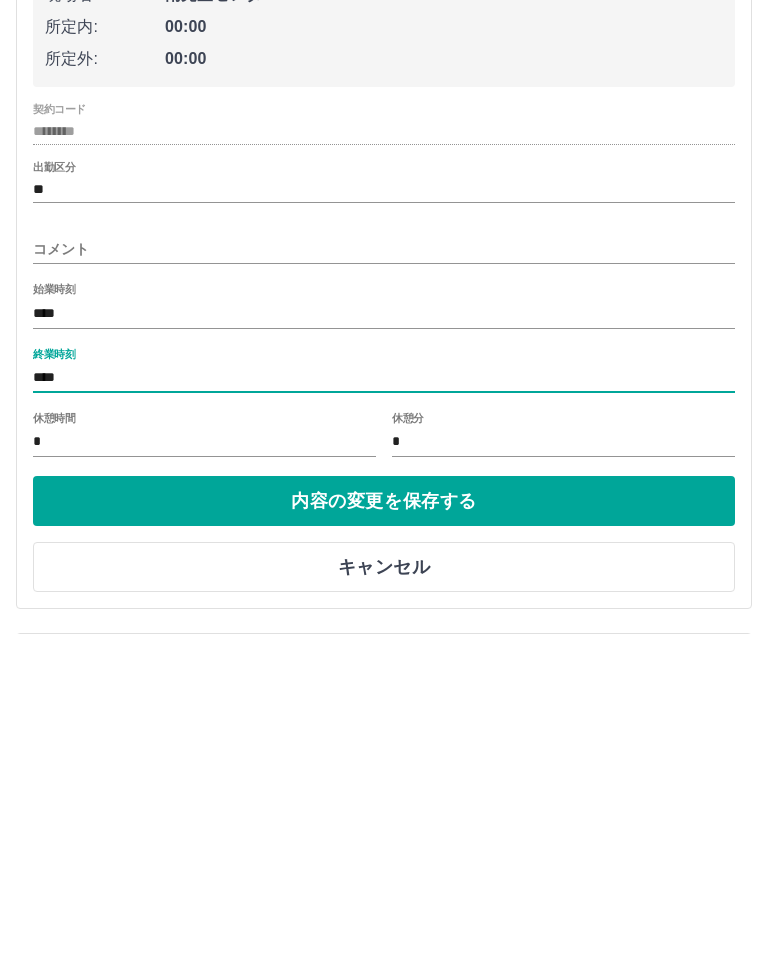 click on "内容の変更を保存する" at bounding box center (384, 821) 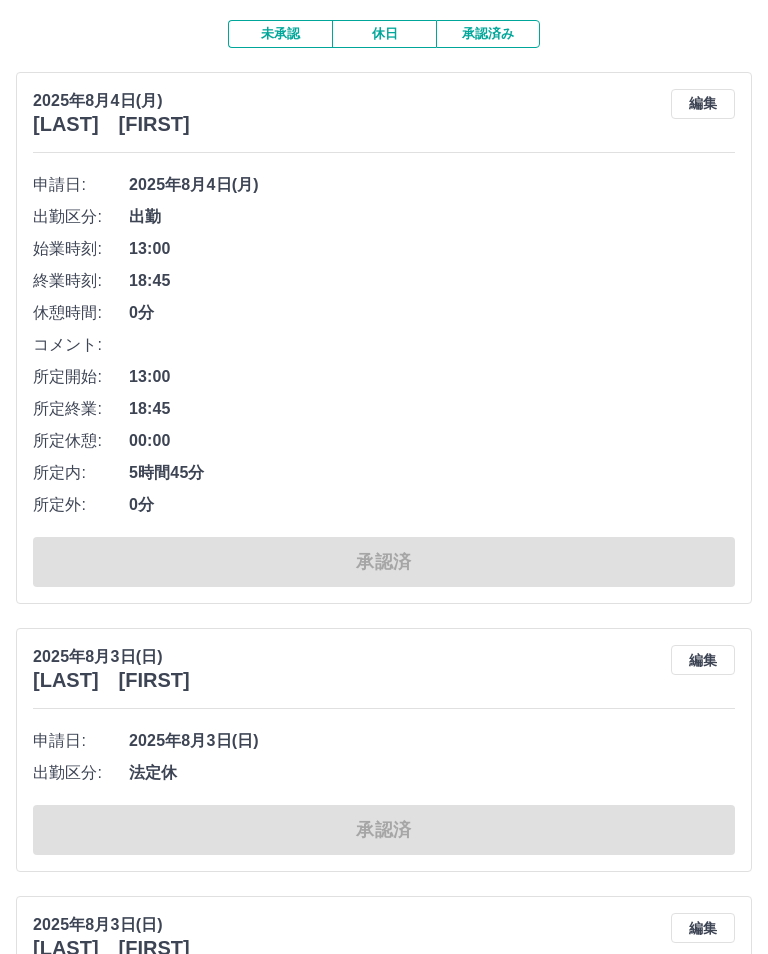 scroll, scrollTop: 164, scrollLeft: 0, axis: vertical 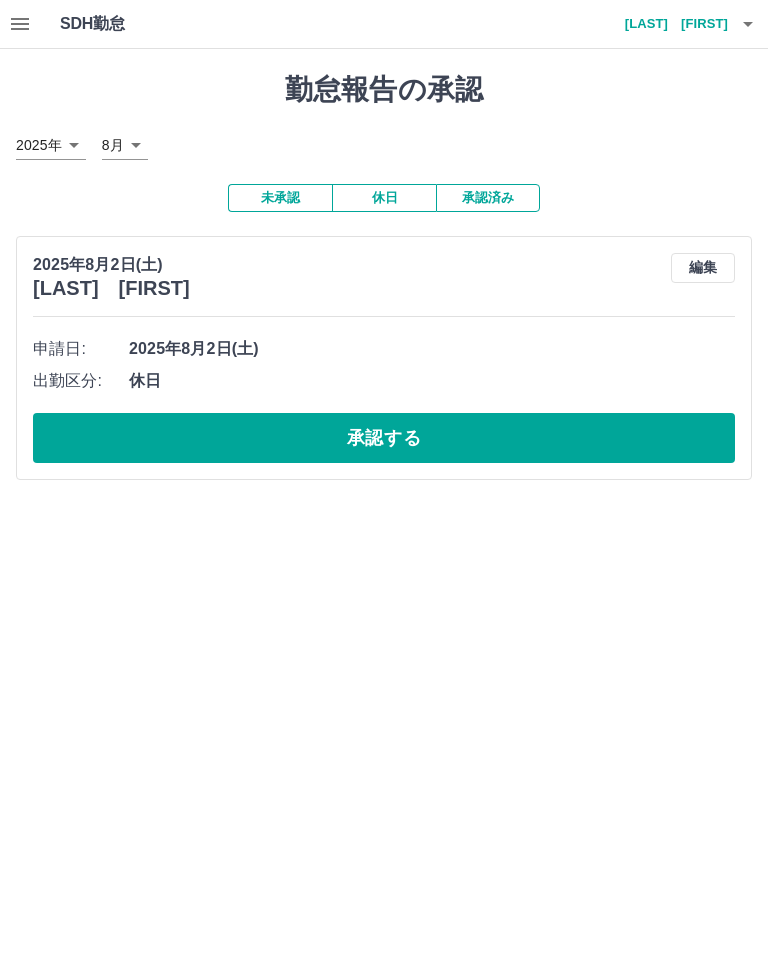 click on "承認する" at bounding box center (384, 438) 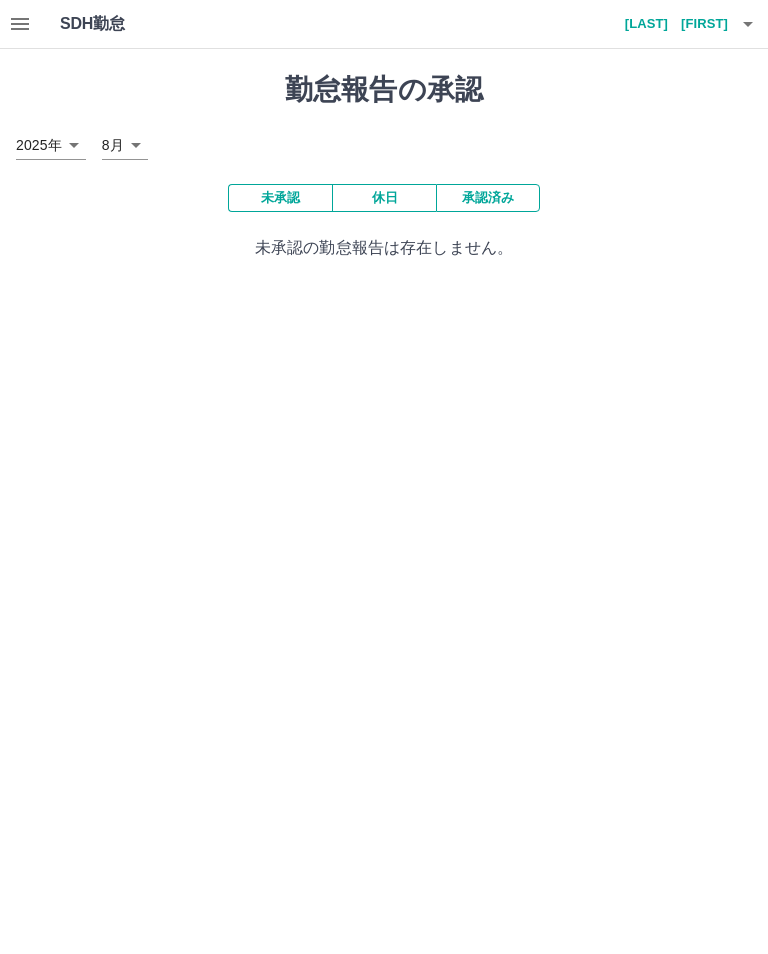 click on "高橋　育美" at bounding box center (668, 24) 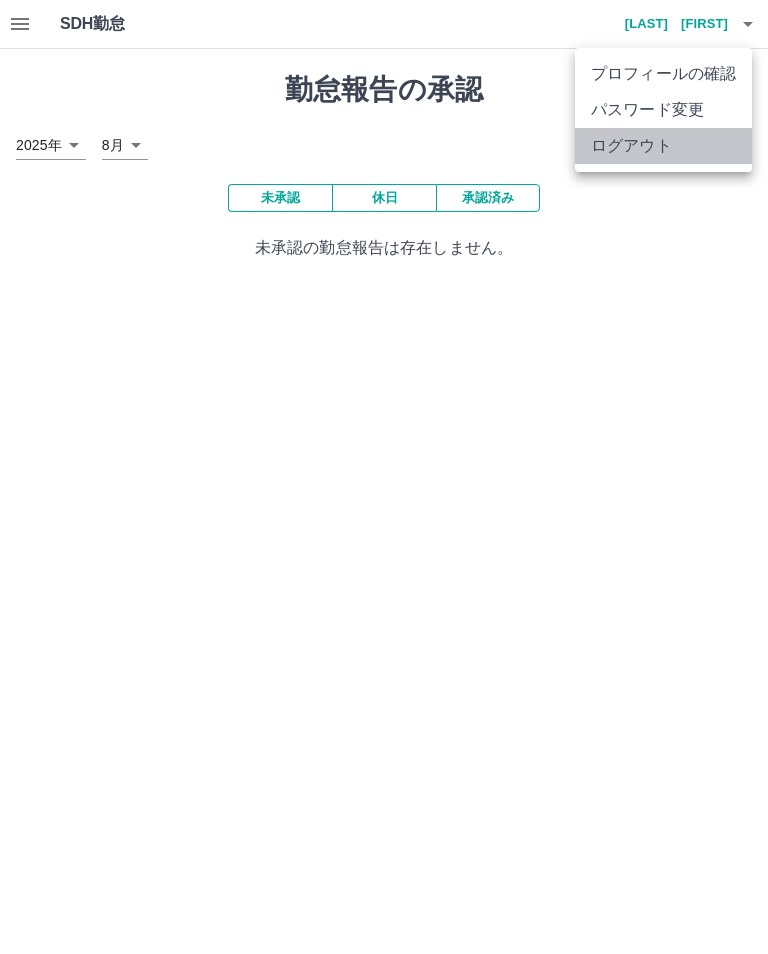 click on "ログアウト" at bounding box center (663, 146) 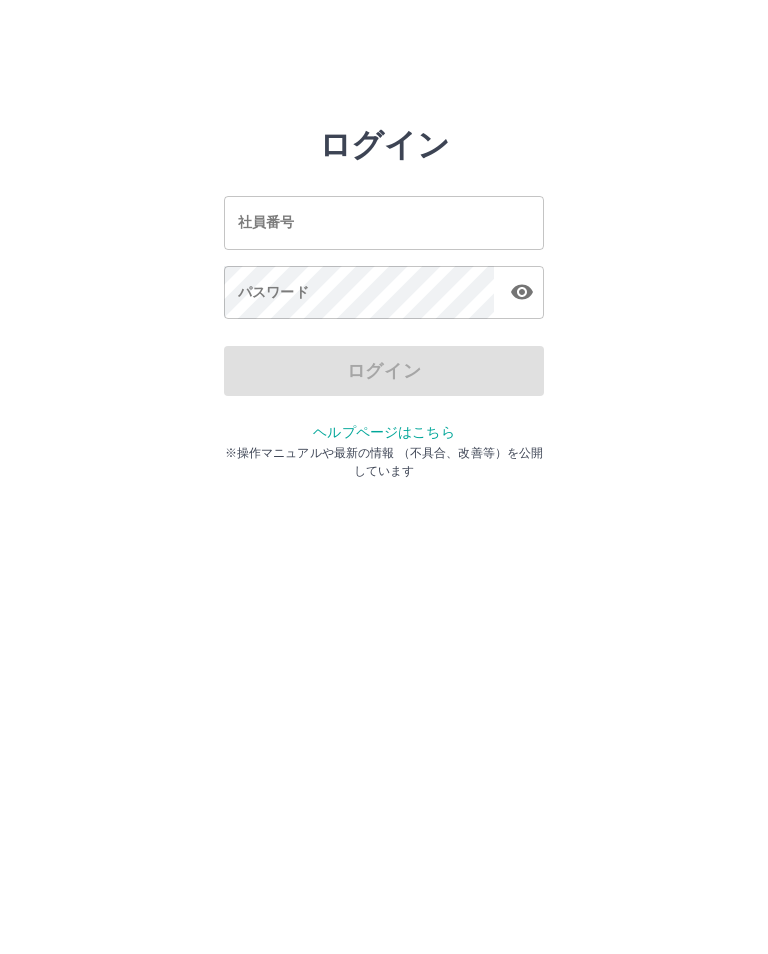 scroll, scrollTop: 0, scrollLeft: 0, axis: both 